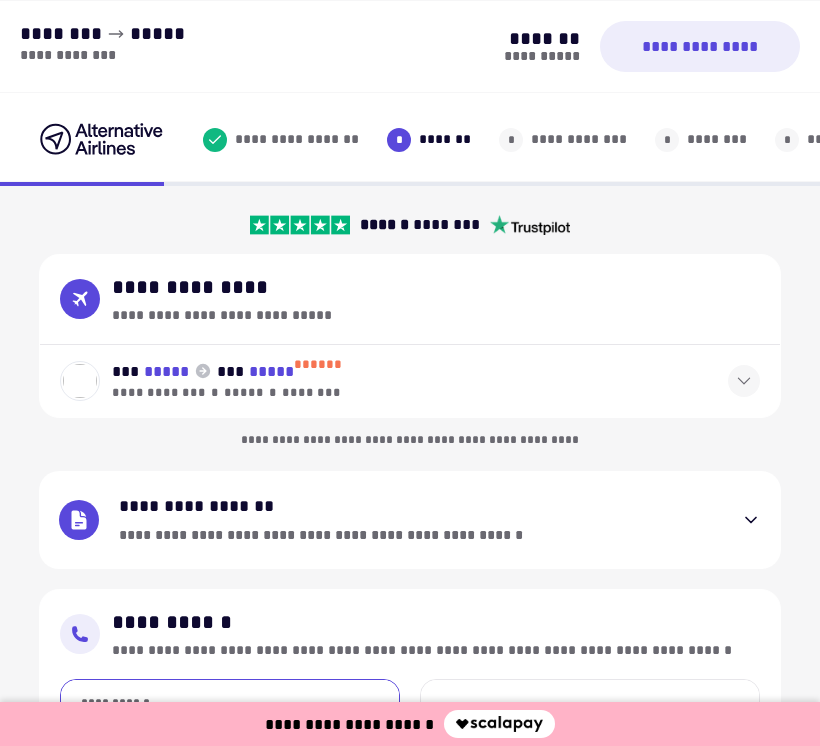 select on "**" 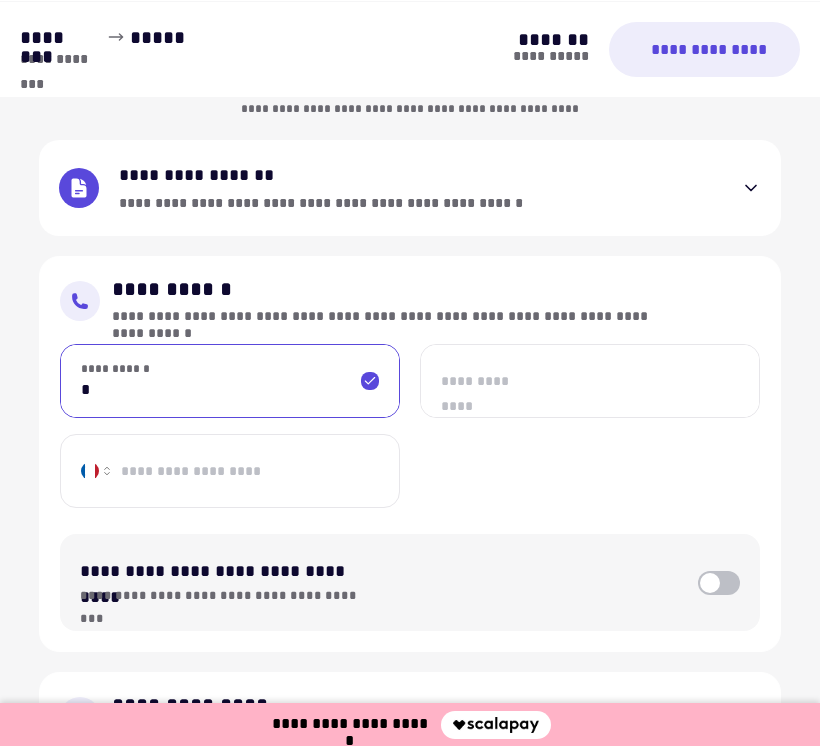 scroll, scrollTop: 329, scrollLeft: 0, axis: vertical 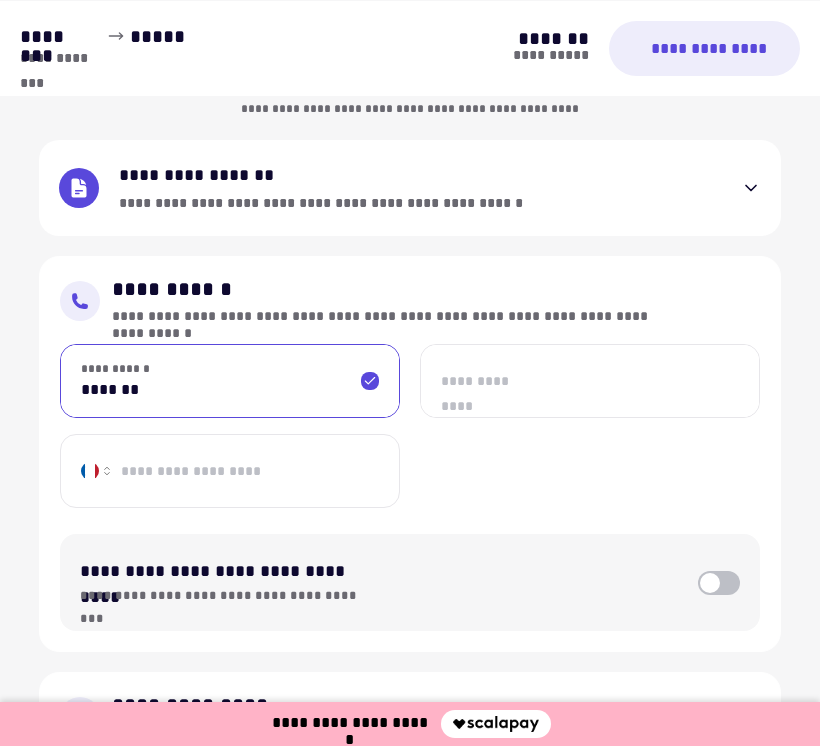 click on "[PASSPORT]" at bounding box center [590, 381] 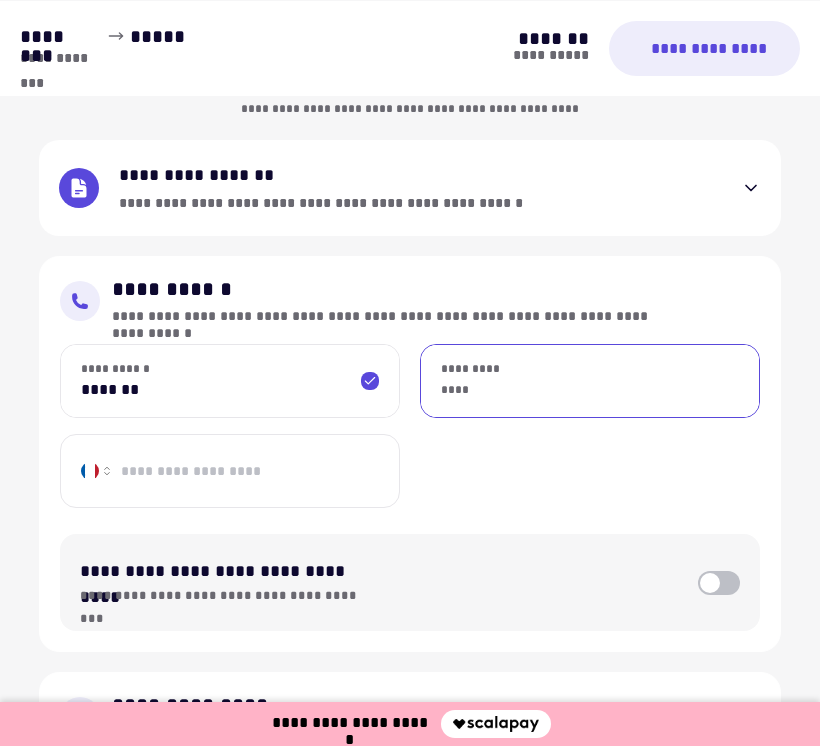 click on "*******" at bounding box center (230, 381) 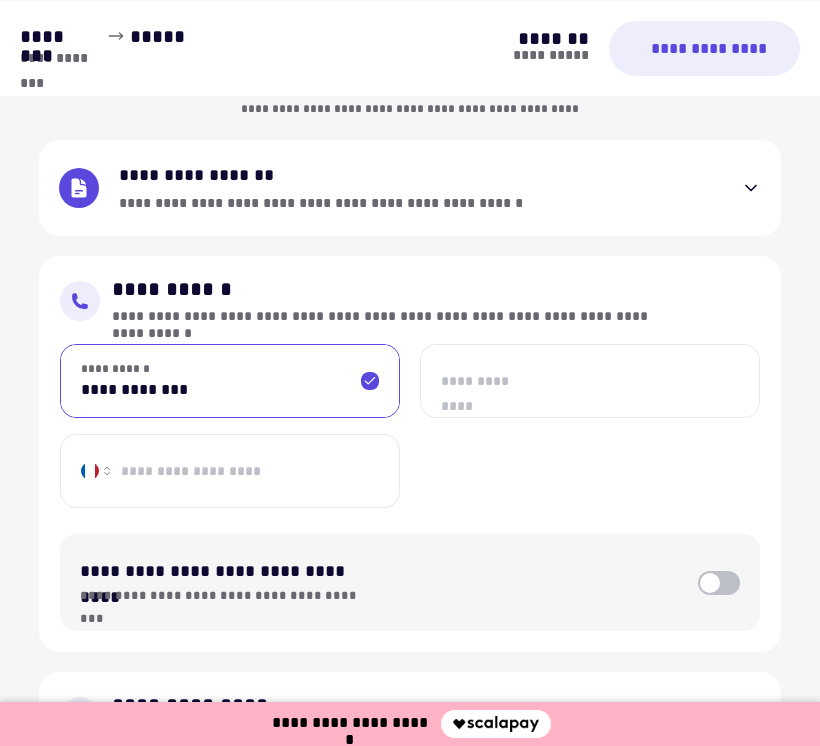 type on "**********" 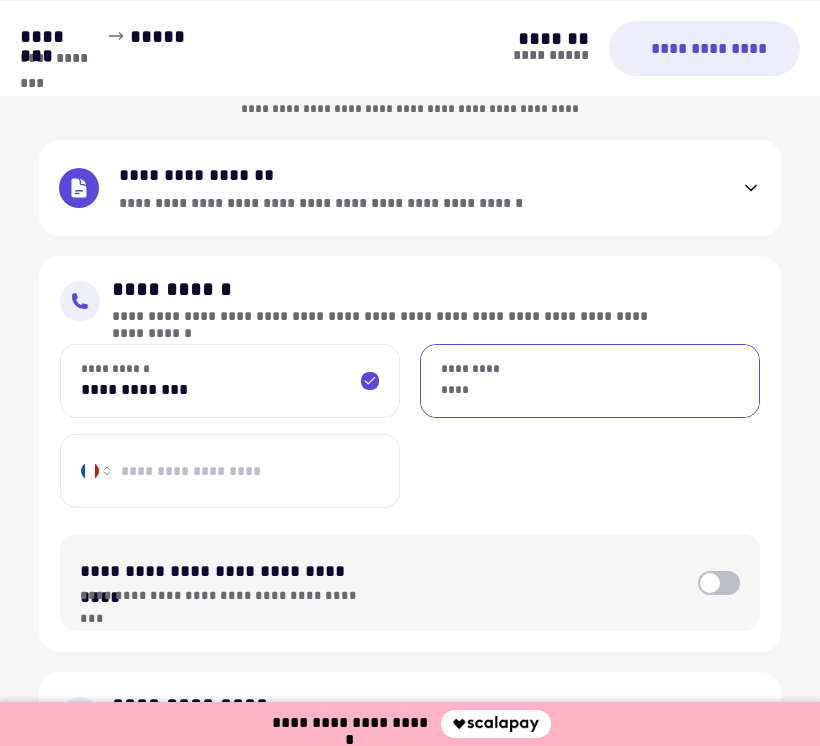 type on "*" 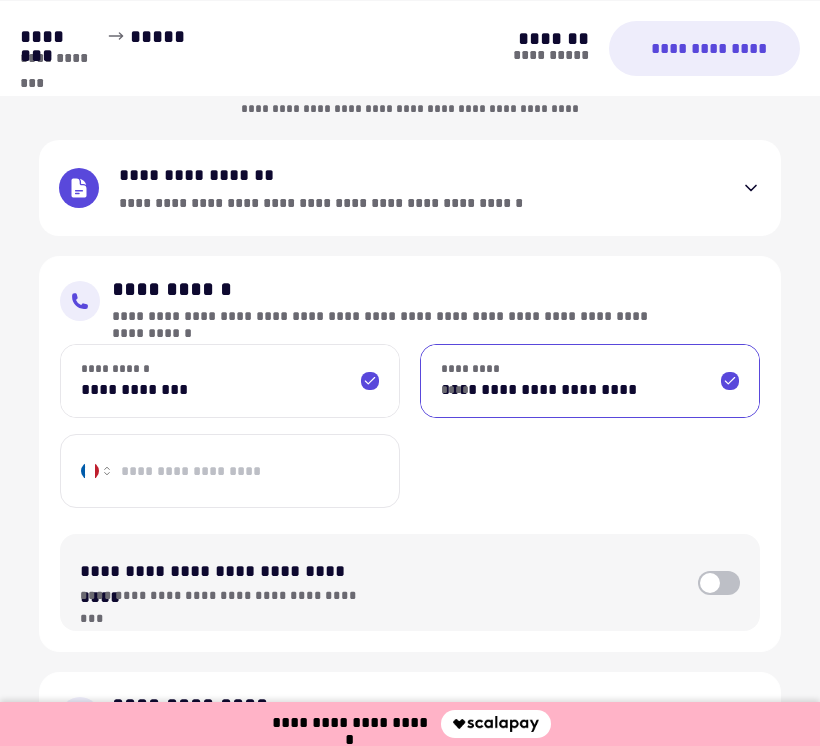 type on "**********" 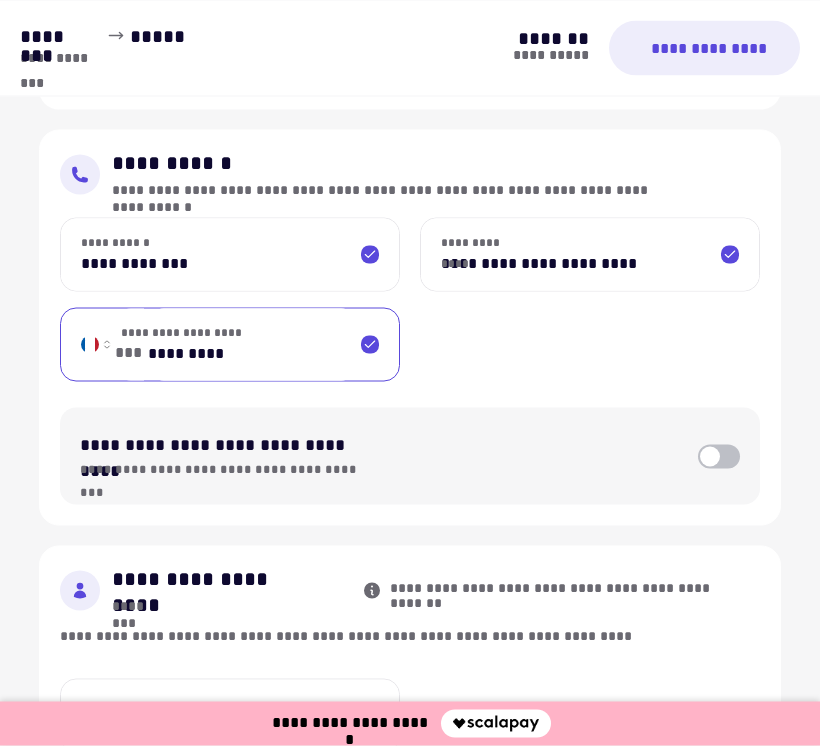 scroll, scrollTop: 627, scrollLeft: 0, axis: vertical 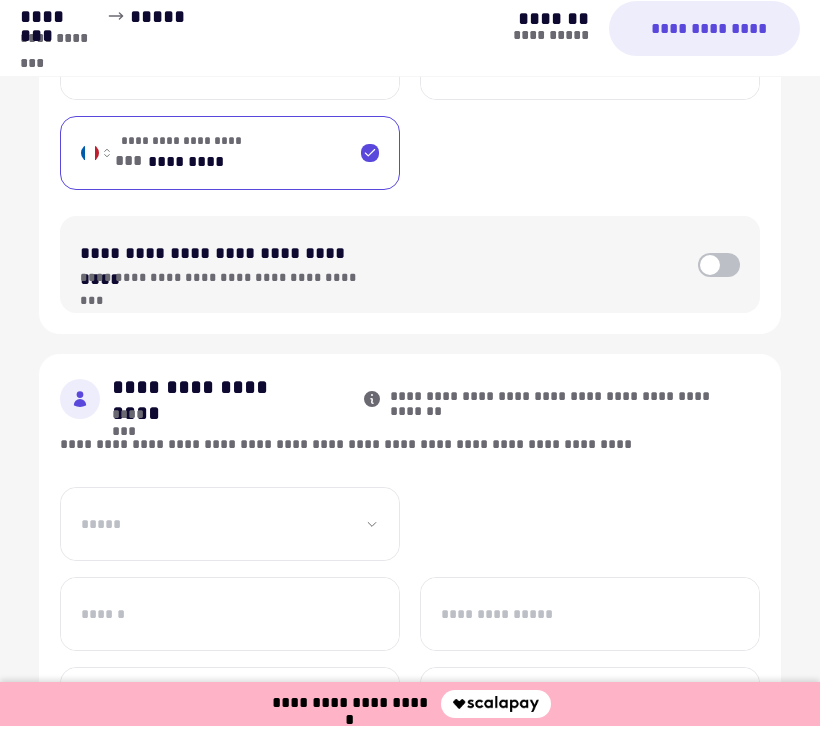type on "*********" 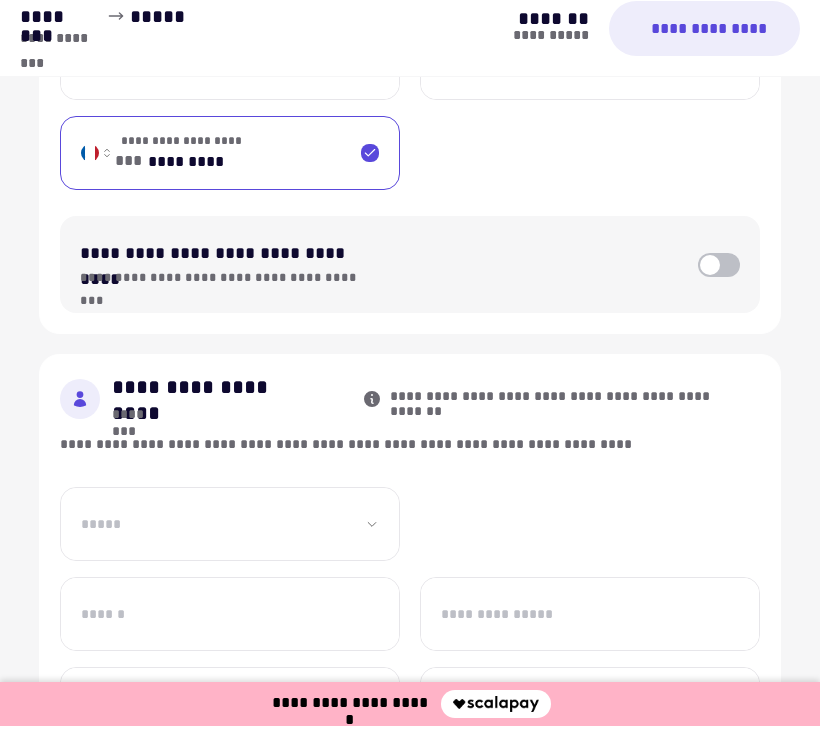 click on "[FIRST] [LAST] [NUMBER] [STREET]" at bounding box center [230, 544] 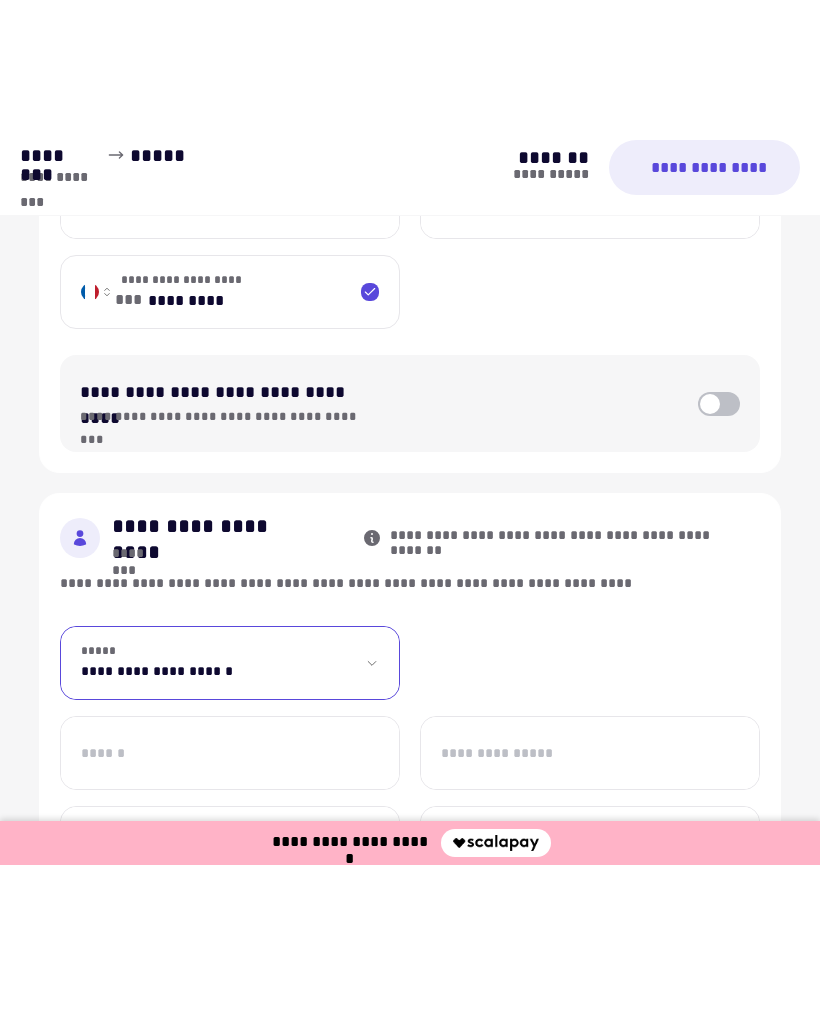scroll, scrollTop: 599, scrollLeft: 0, axis: vertical 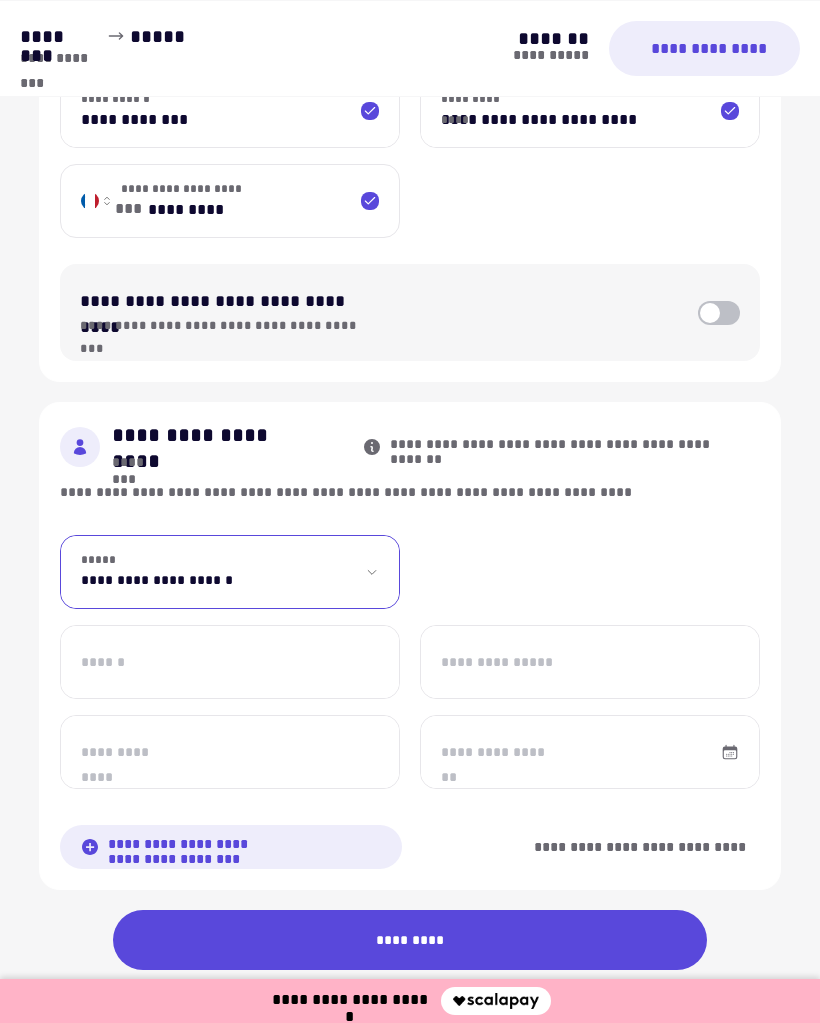 select on "**" 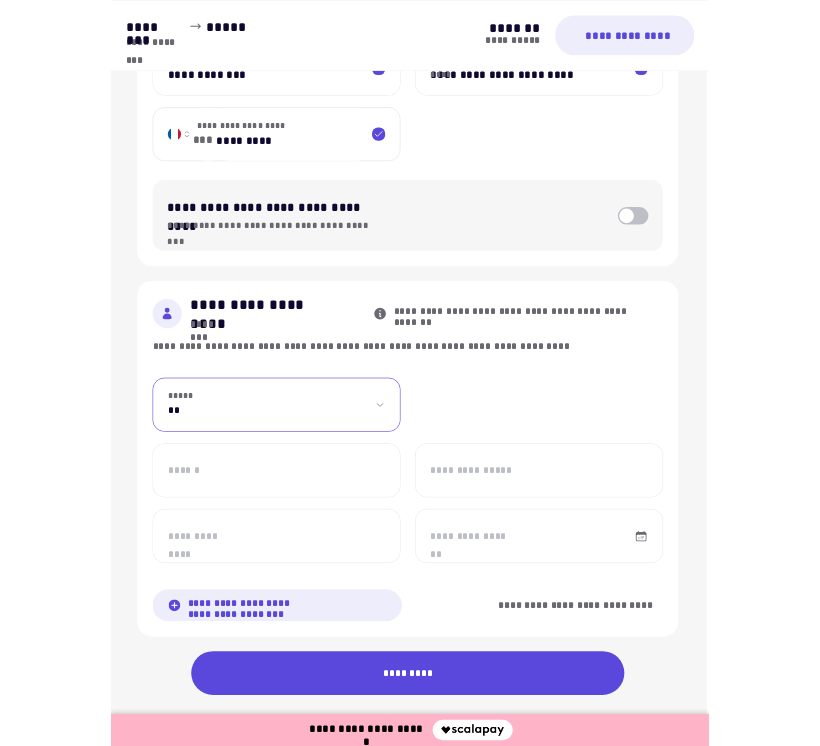 scroll, scrollTop: 616, scrollLeft: 0, axis: vertical 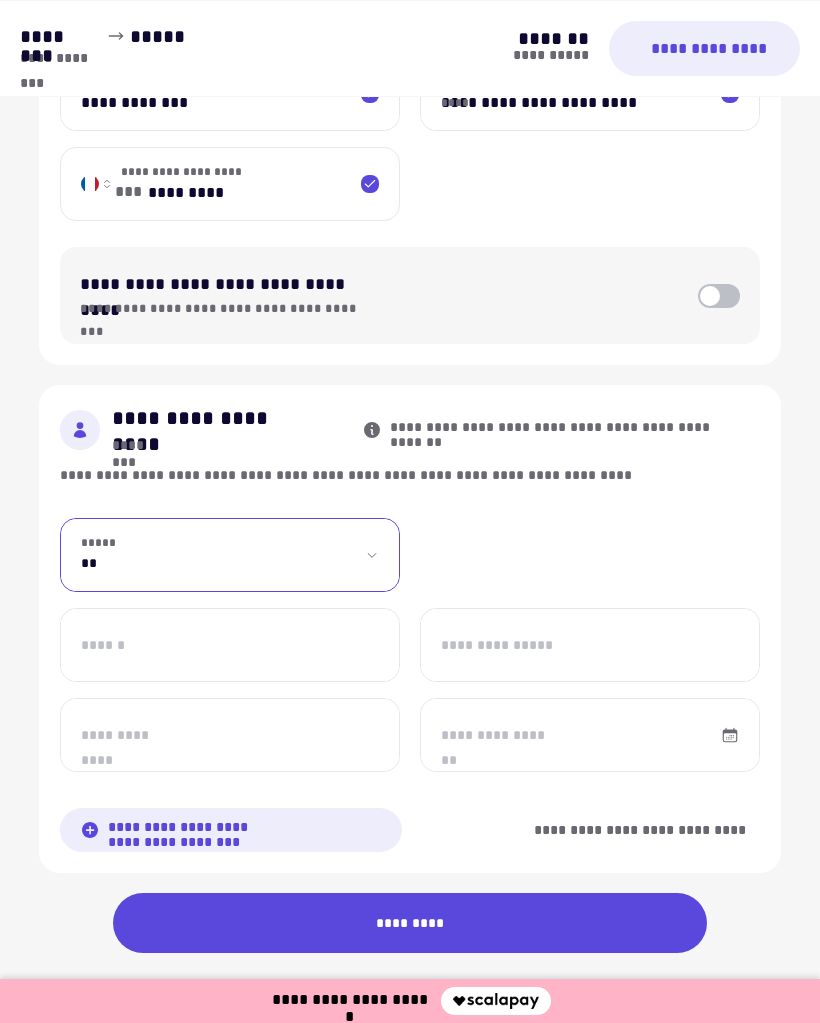 click on "******" at bounding box center [230, 645] 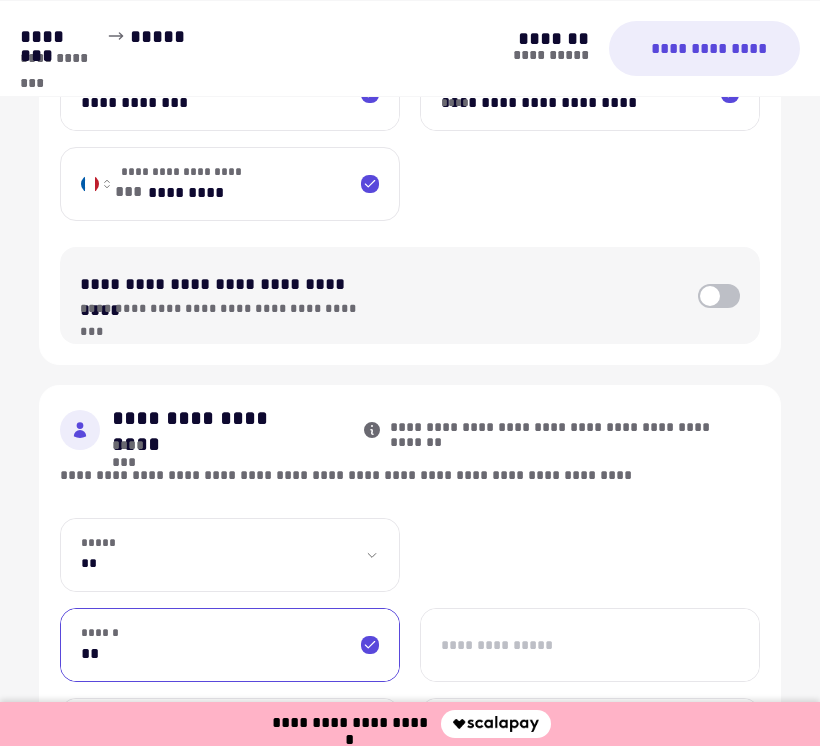 type on "*" 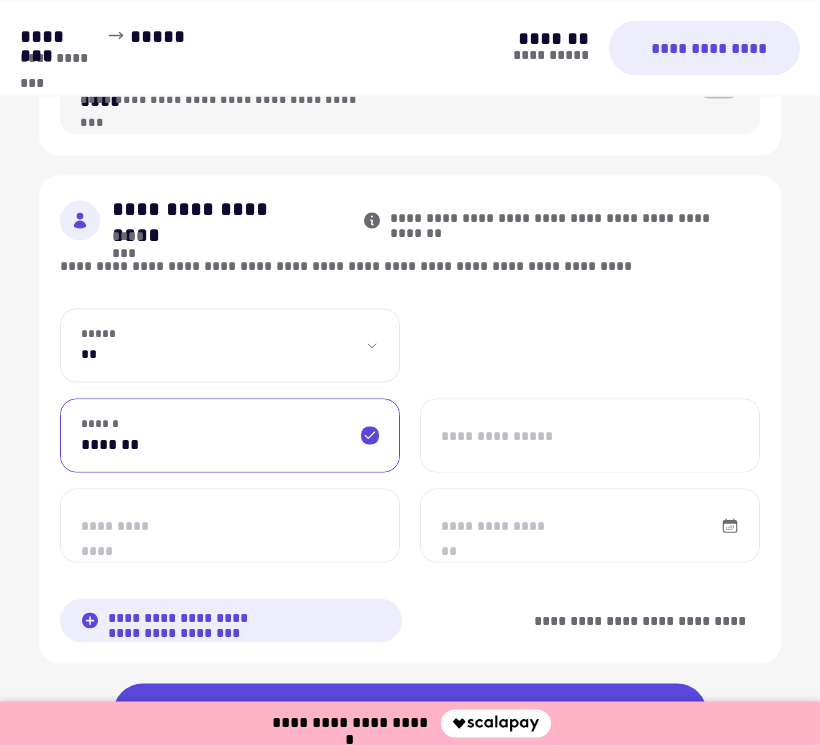 scroll, scrollTop: 806, scrollLeft: 0, axis: vertical 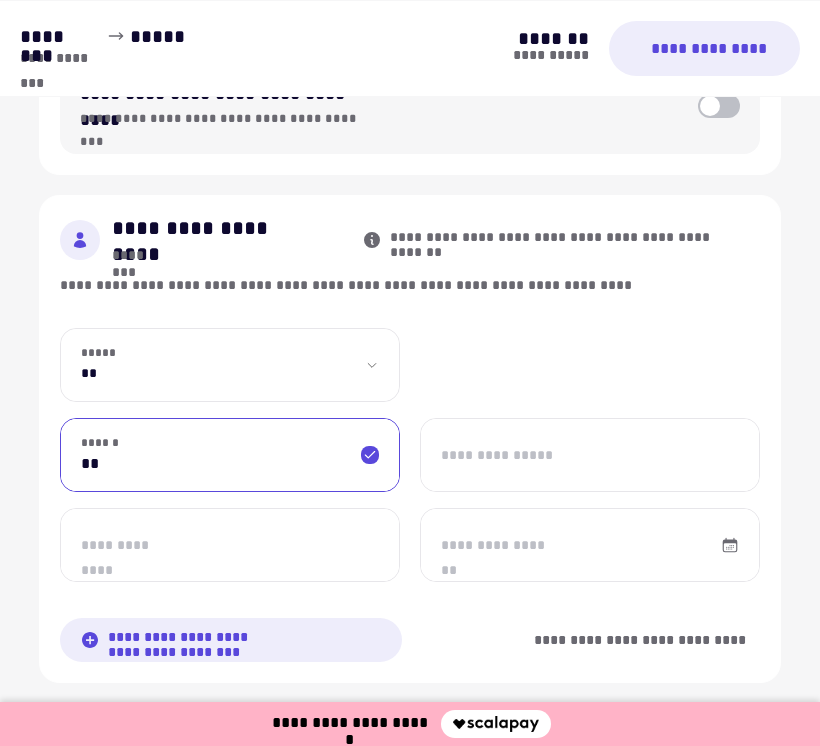 type on "*" 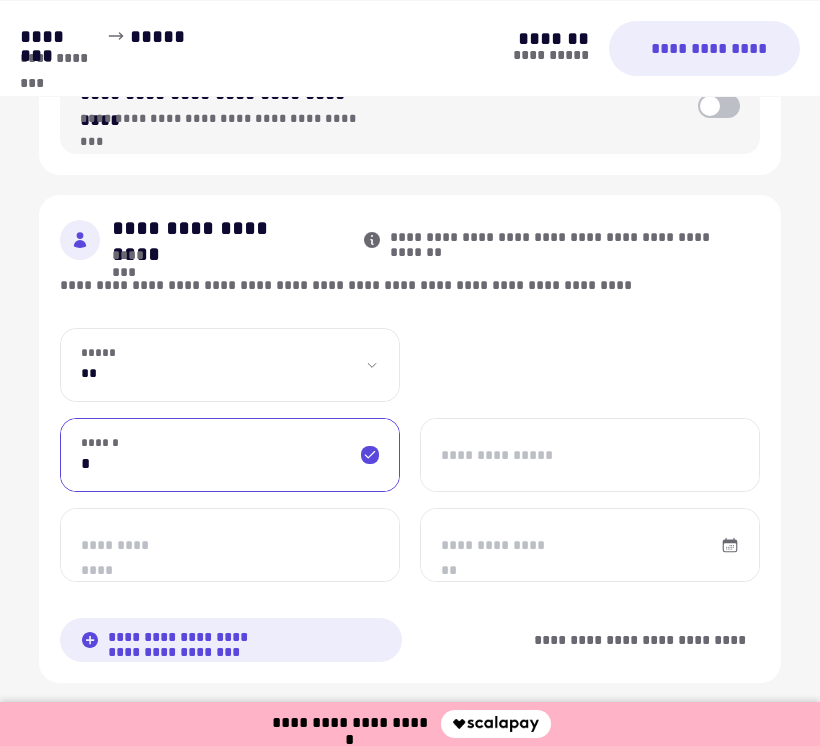 type 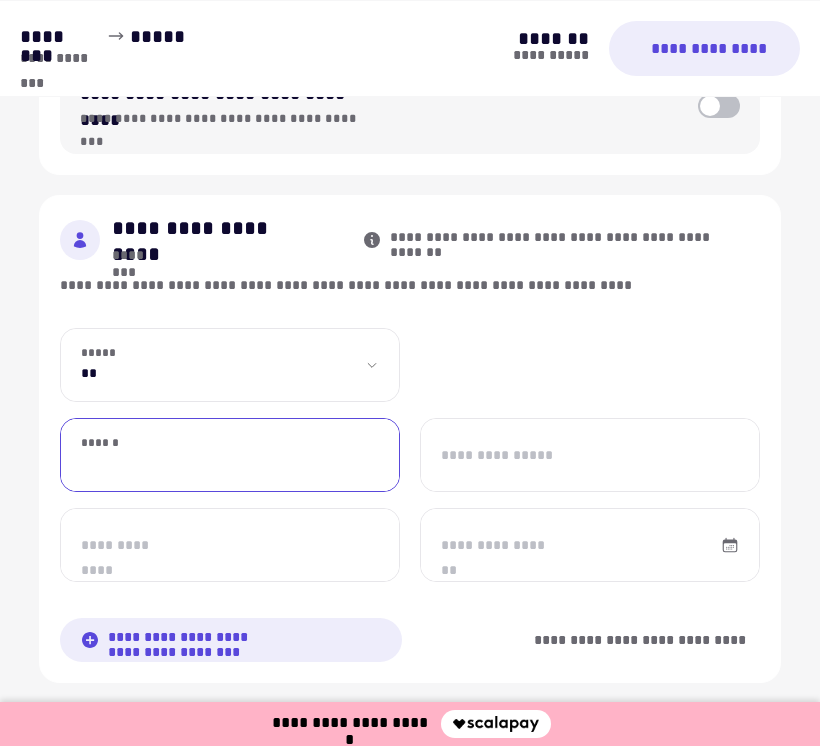 click on "[FIRST] [LAST] [NUMBER] [STREET]" at bounding box center [230, 365] 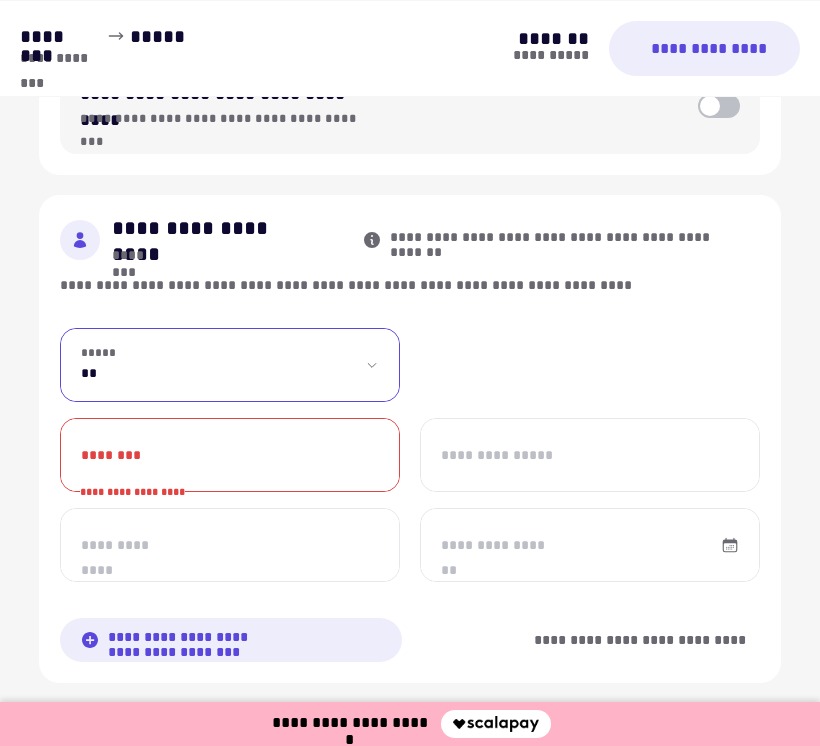 scroll, scrollTop: 581, scrollLeft: 0, axis: vertical 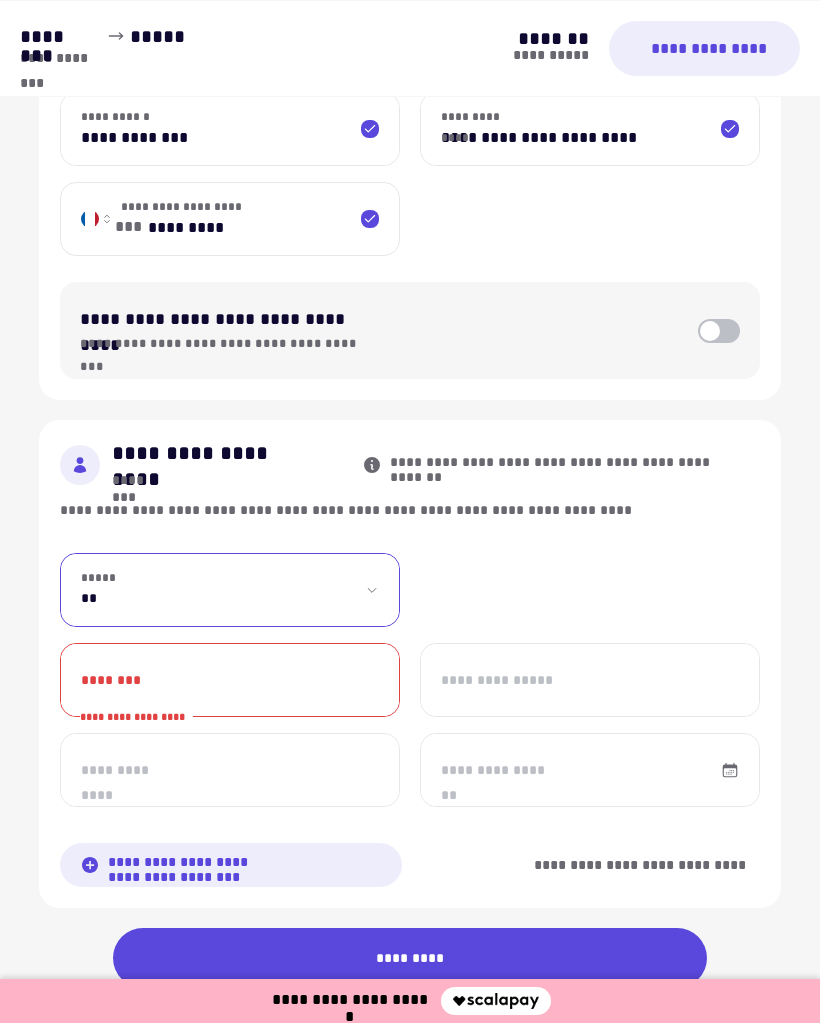 select on "****" 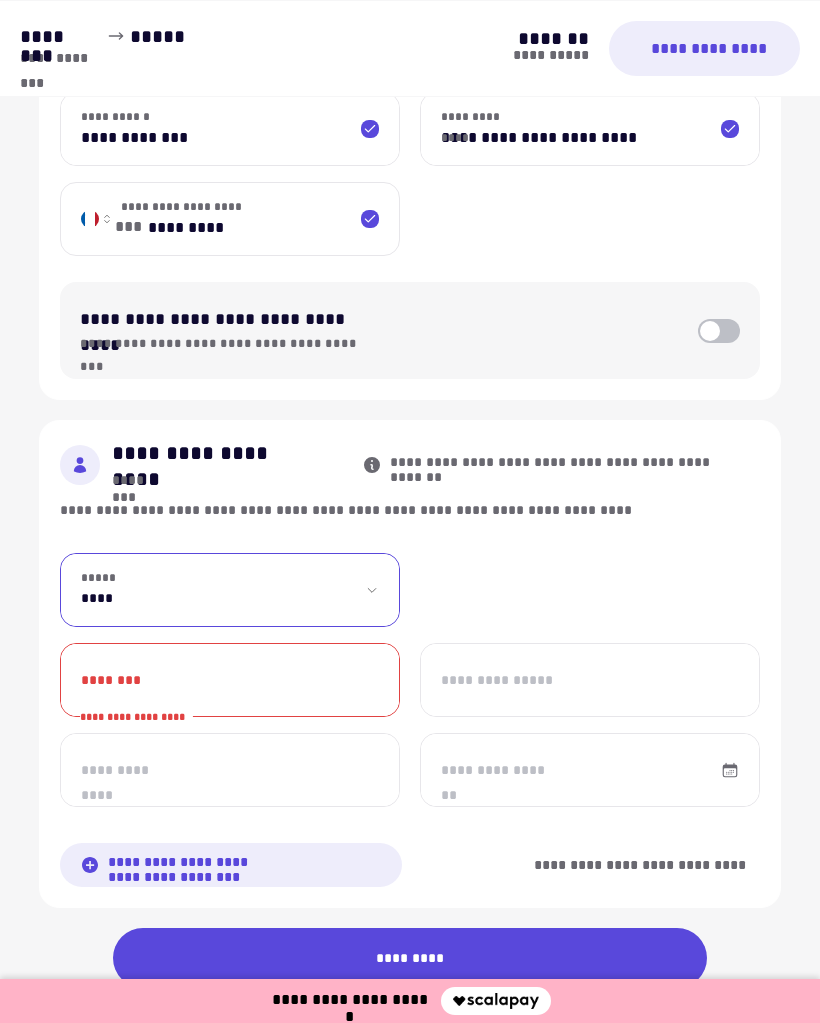 click on "********" at bounding box center [230, 680] 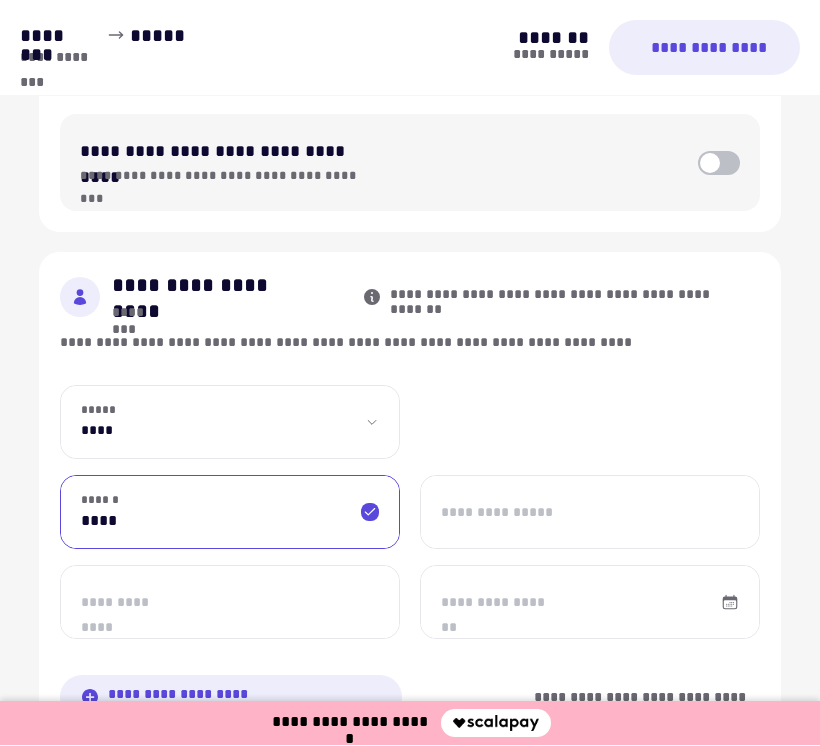 type on "****" 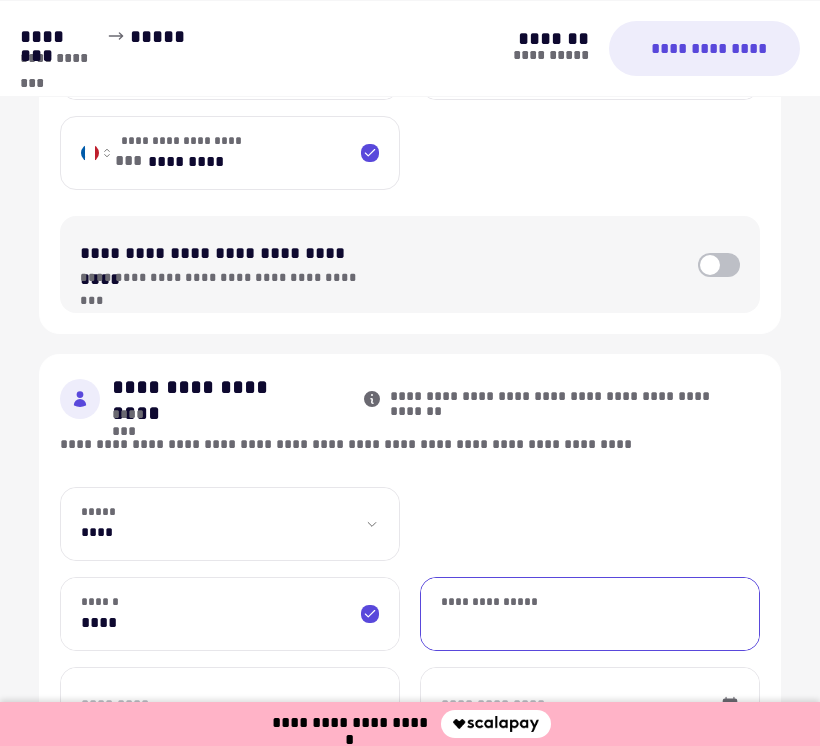 click on "[FIRST] [LAST] [NUMBER] [STREET]" at bounding box center [410, 532] 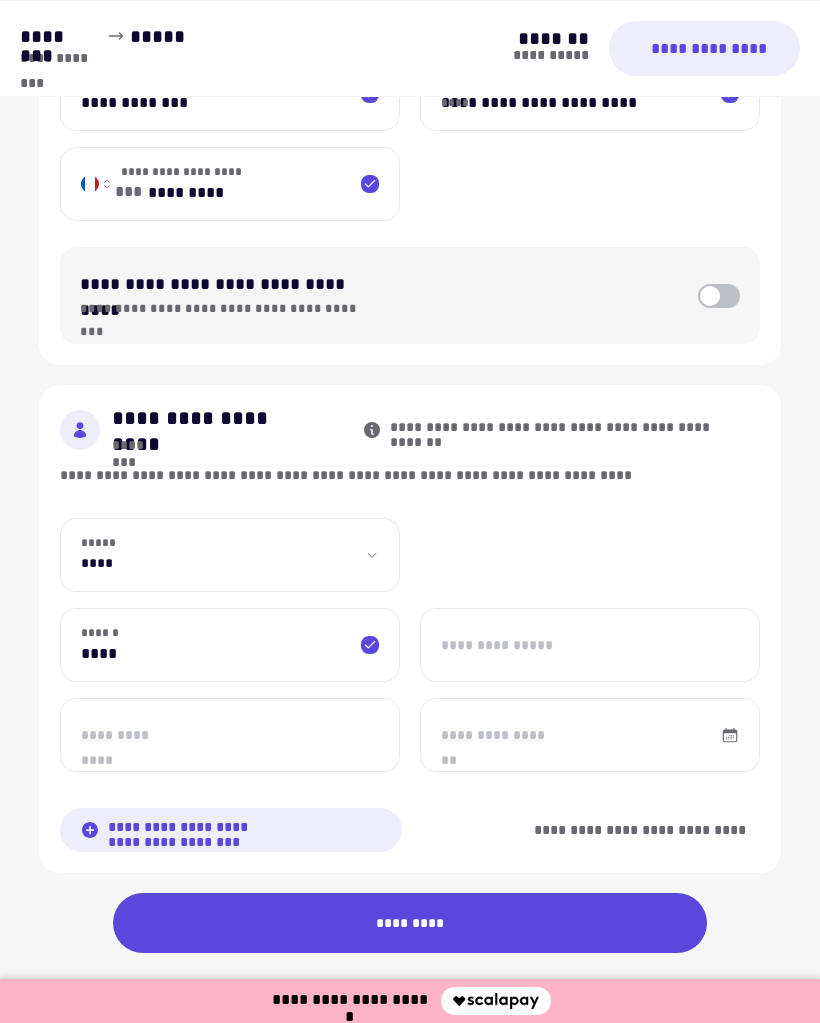 click on "[PASSPORT]" at bounding box center (230, 735) 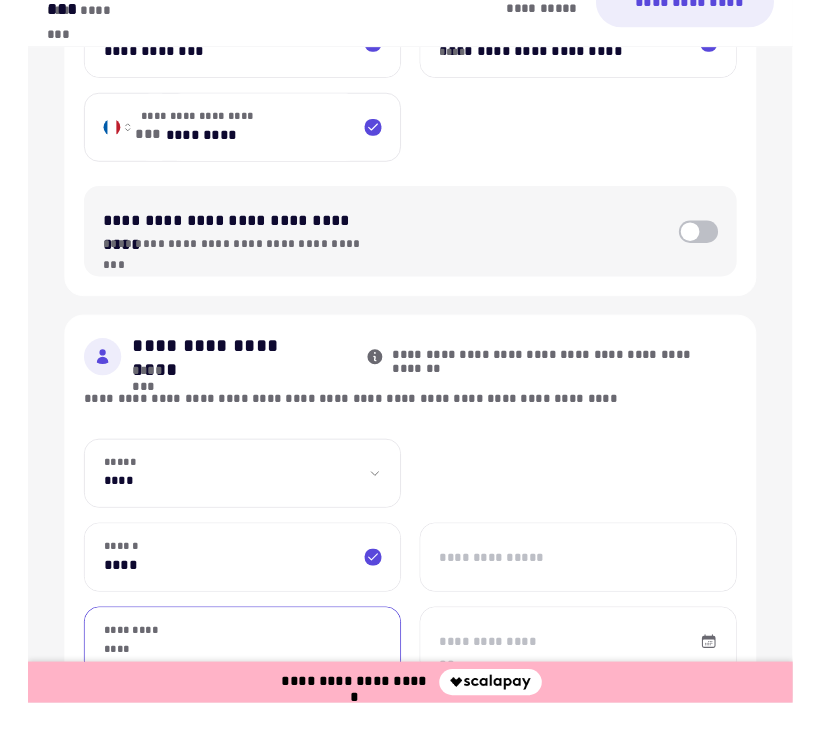 scroll, scrollTop: 664, scrollLeft: 0, axis: vertical 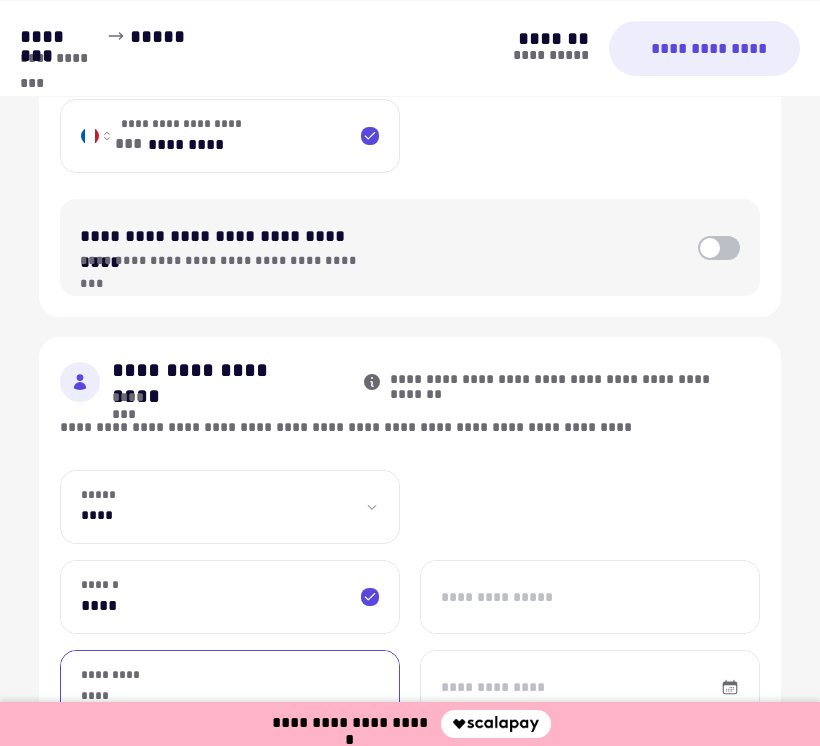 click on "[FIRST] [LAST] [NUMBER] [STREET]" at bounding box center (410, 515) 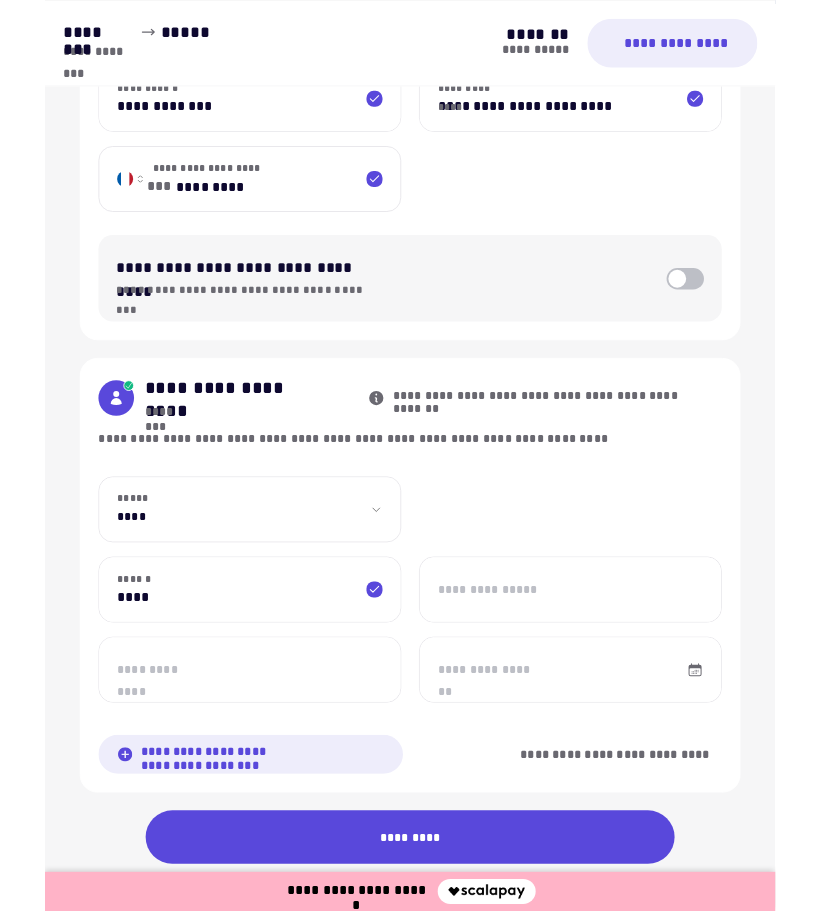 scroll, scrollTop: 616, scrollLeft: 0, axis: vertical 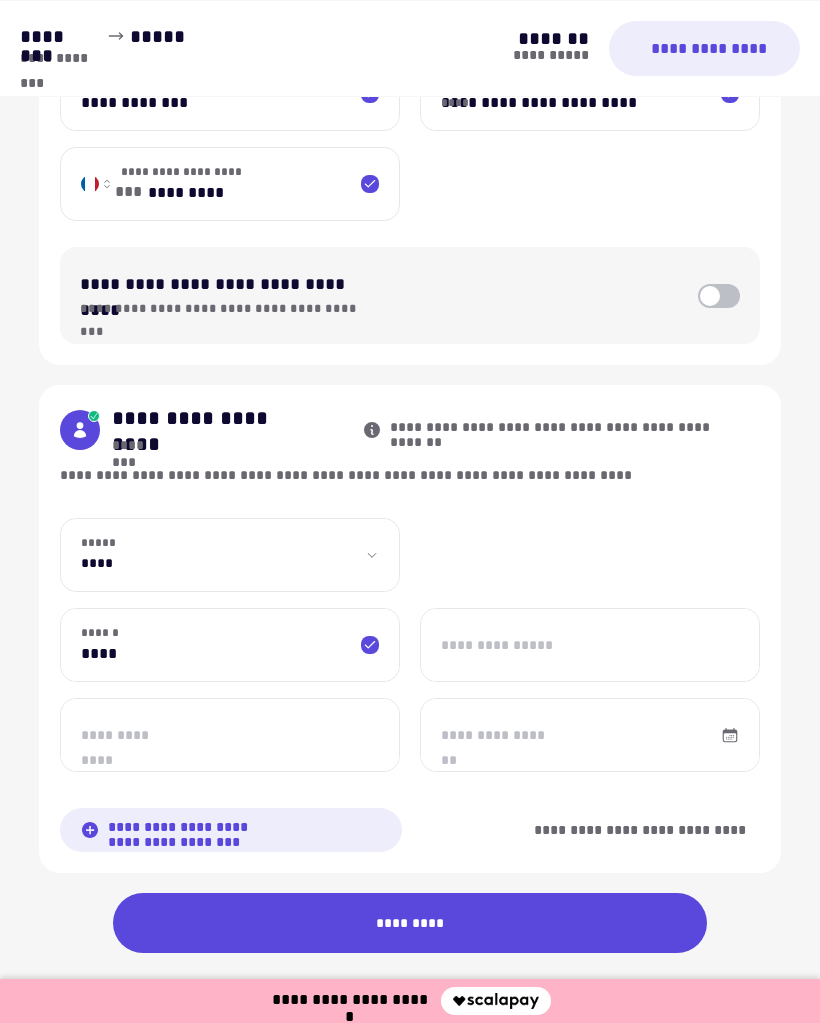 click on "[PASSPORT]" at bounding box center [230, 735] 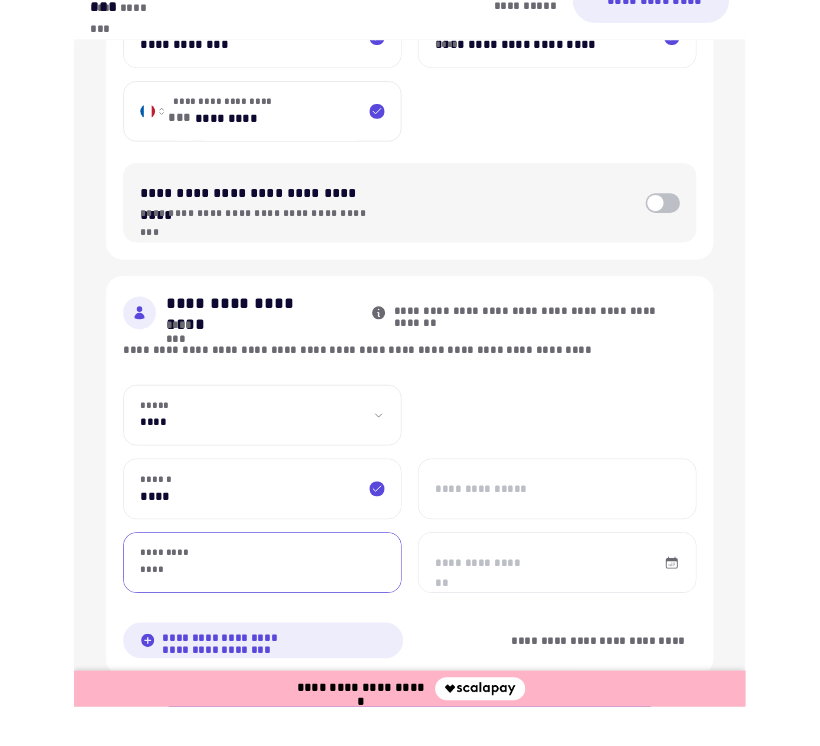 scroll, scrollTop: 664, scrollLeft: 0, axis: vertical 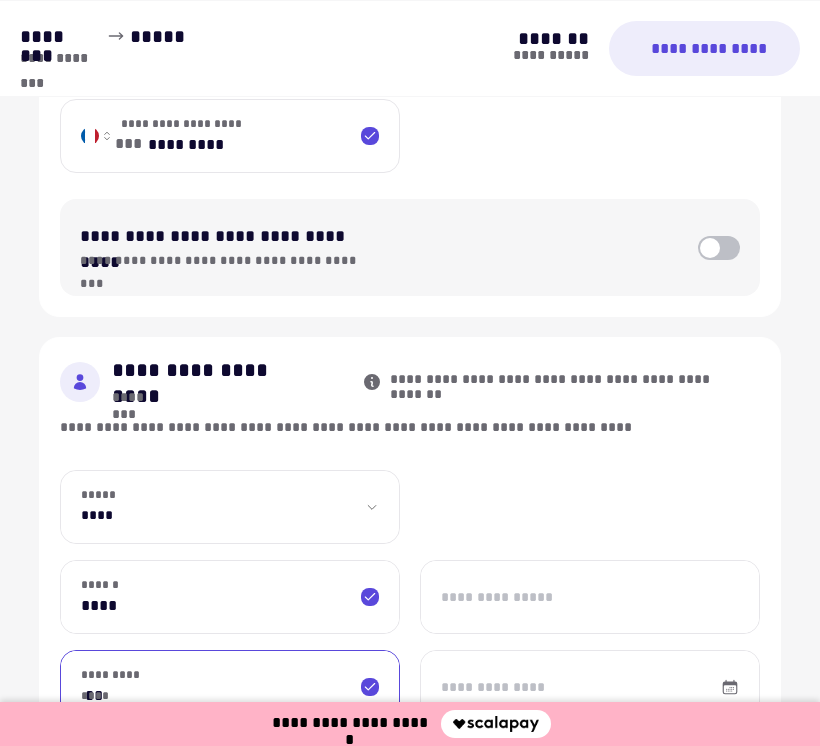 type on "*" 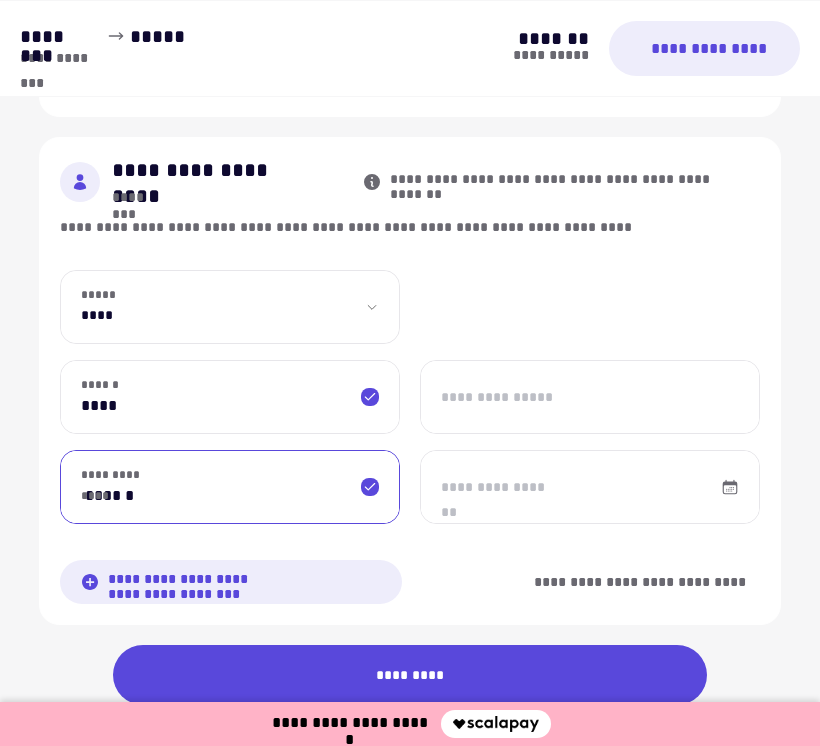 click on "**********" at bounding box center [590, 487] 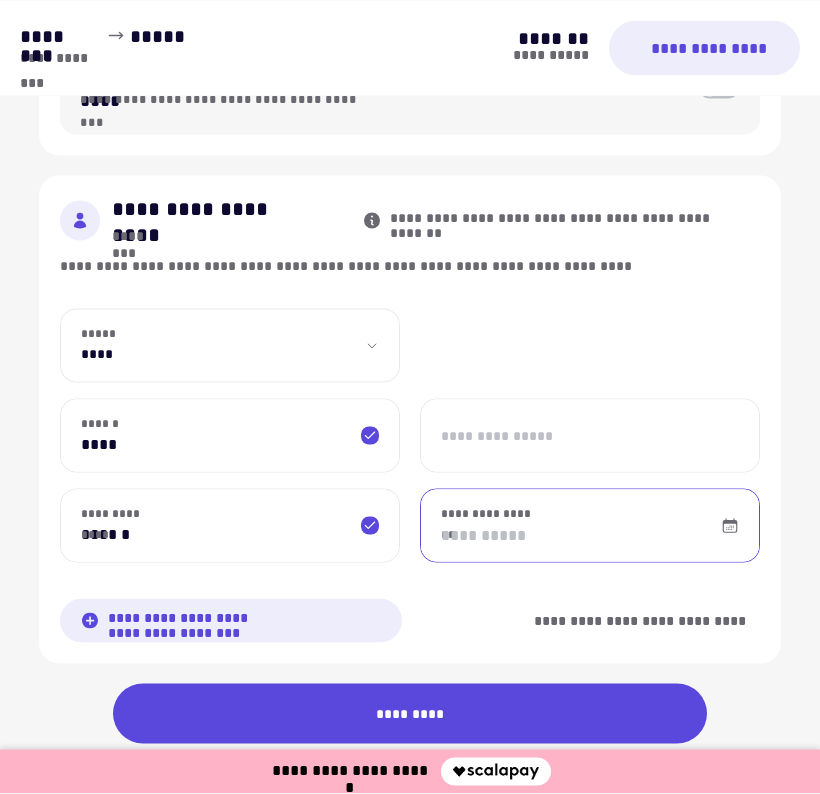 scroll, scrollTop: 845, scrollLeft: 0, axis: vertical 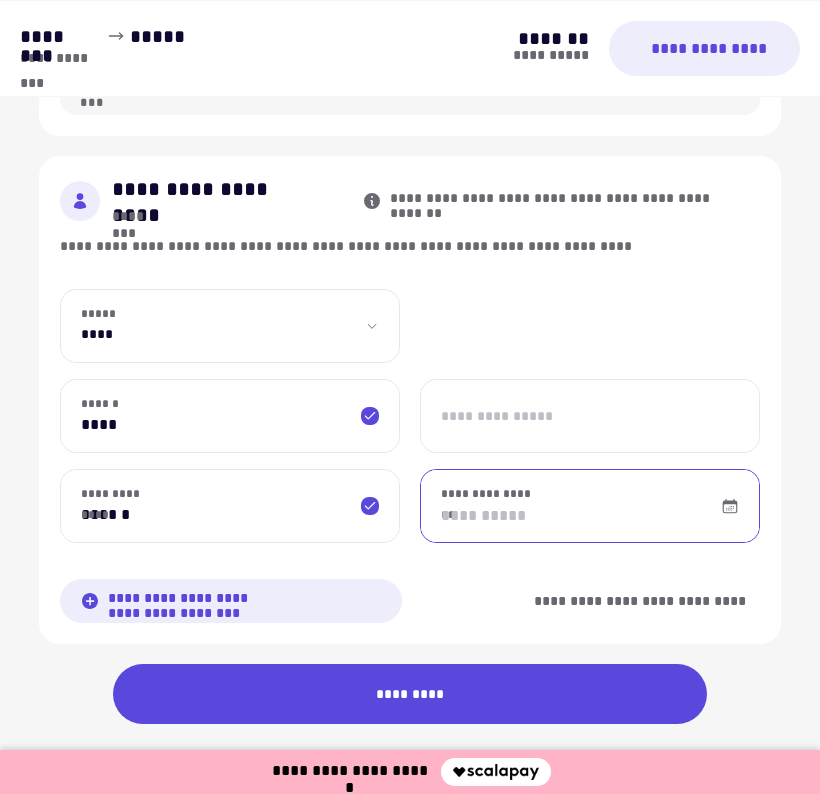 click on "**********" at bounding box center (590, 506) 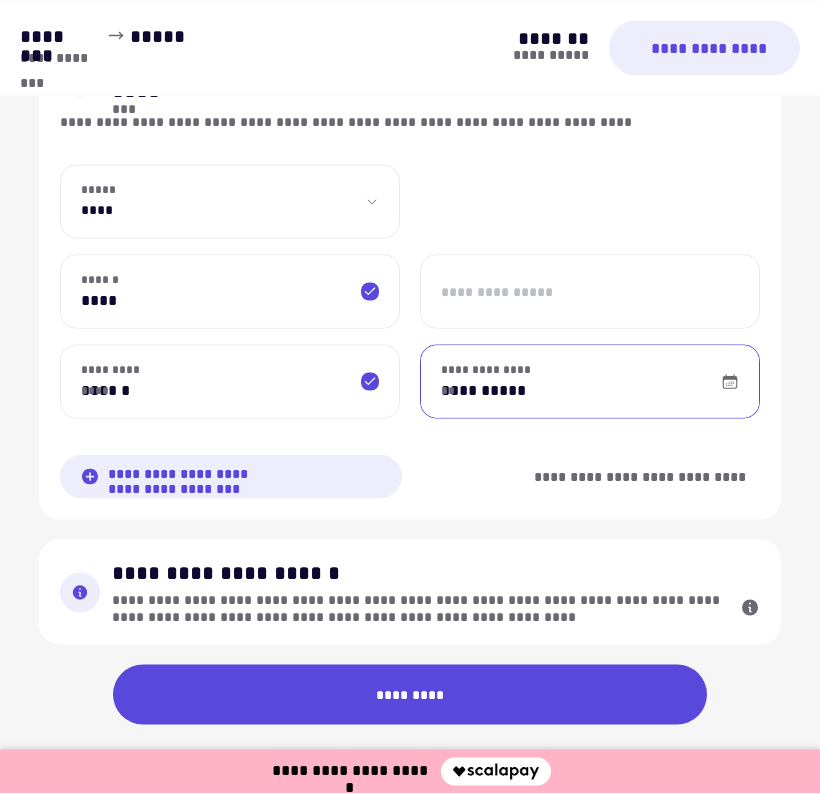 scroll, scrollTop: 970, scrollLeft: 0, axis: vertical 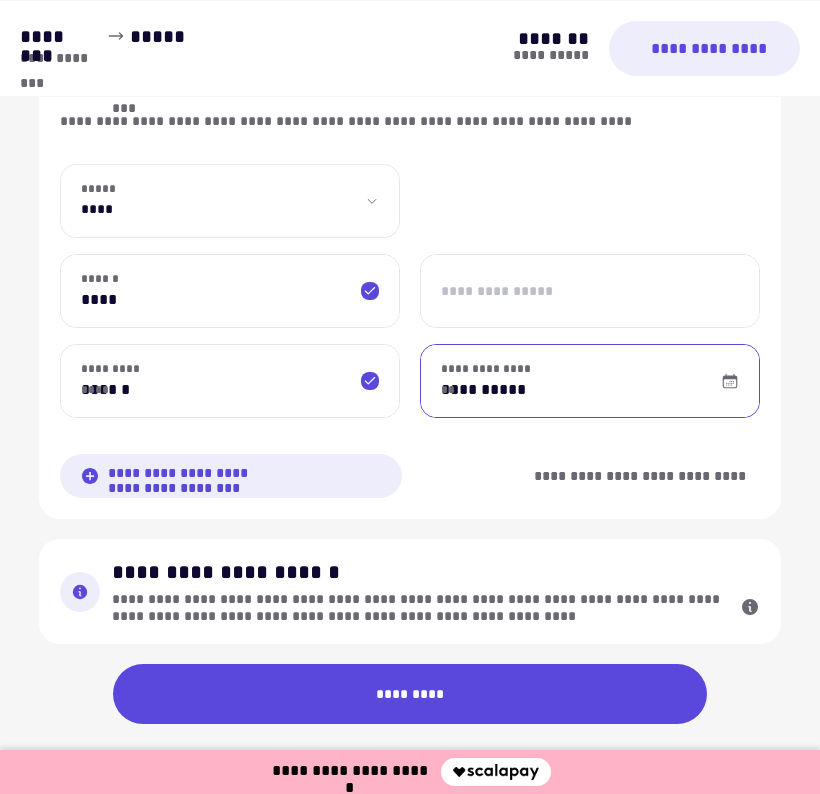 type on "**********" 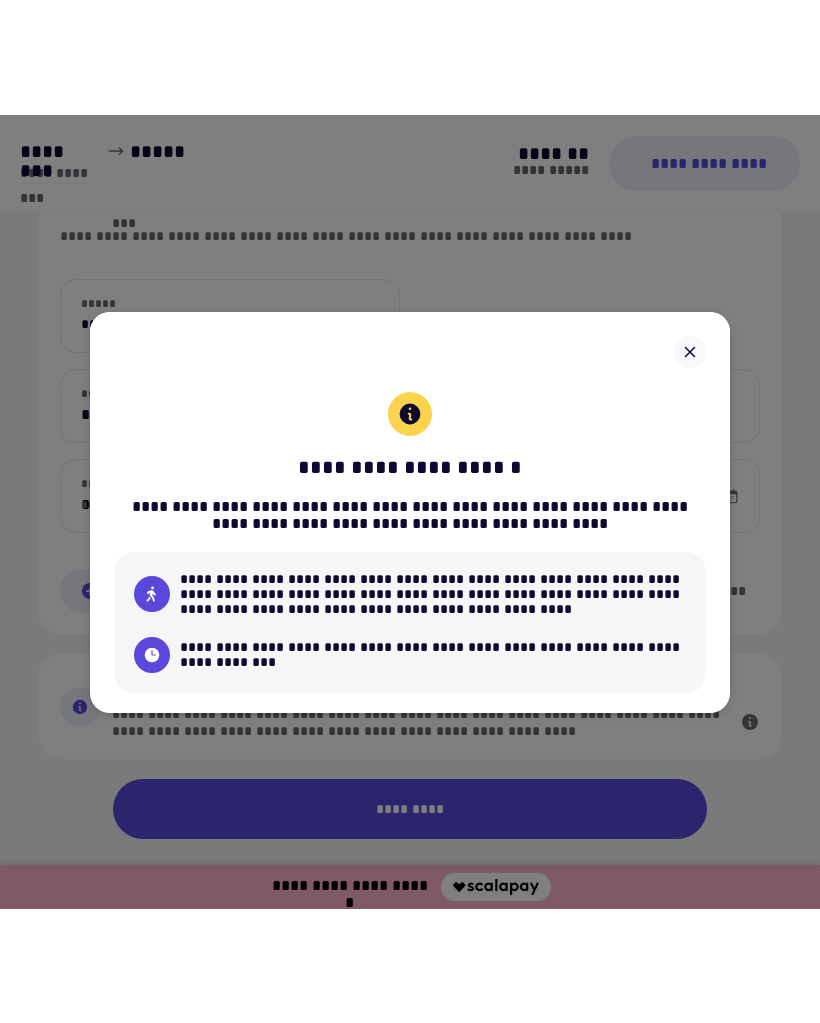 scroll, scrollTop: 731, scrollLeft: 0, axis: vertical 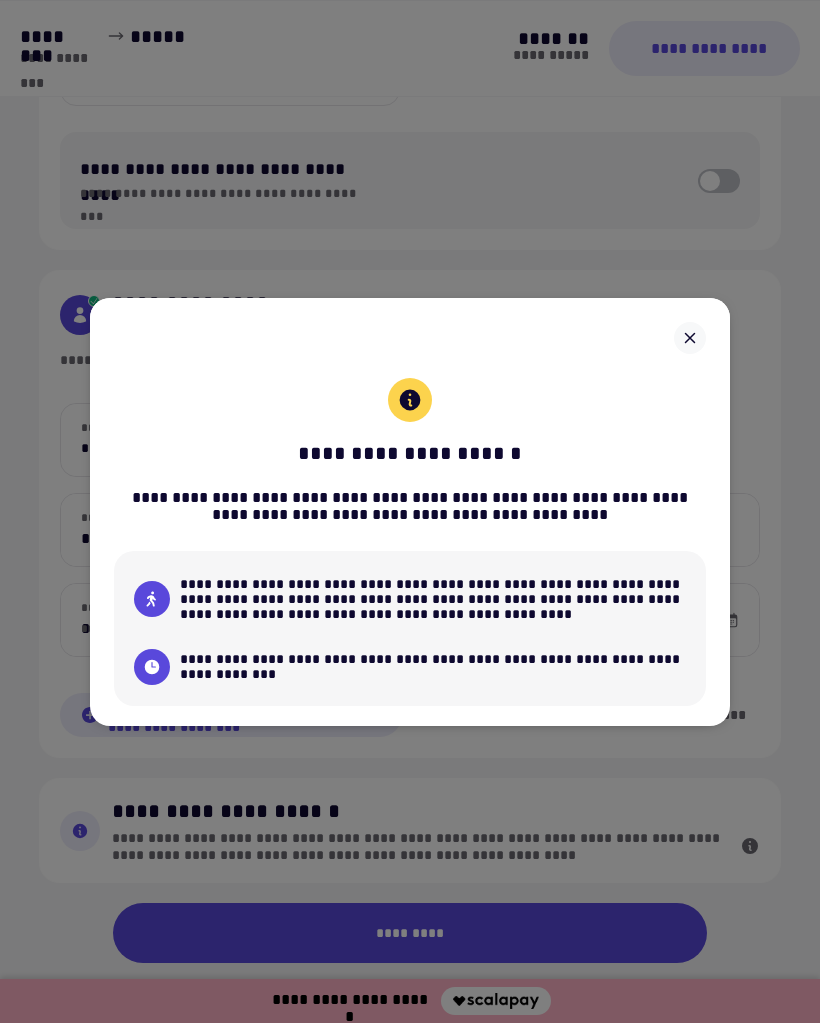 click 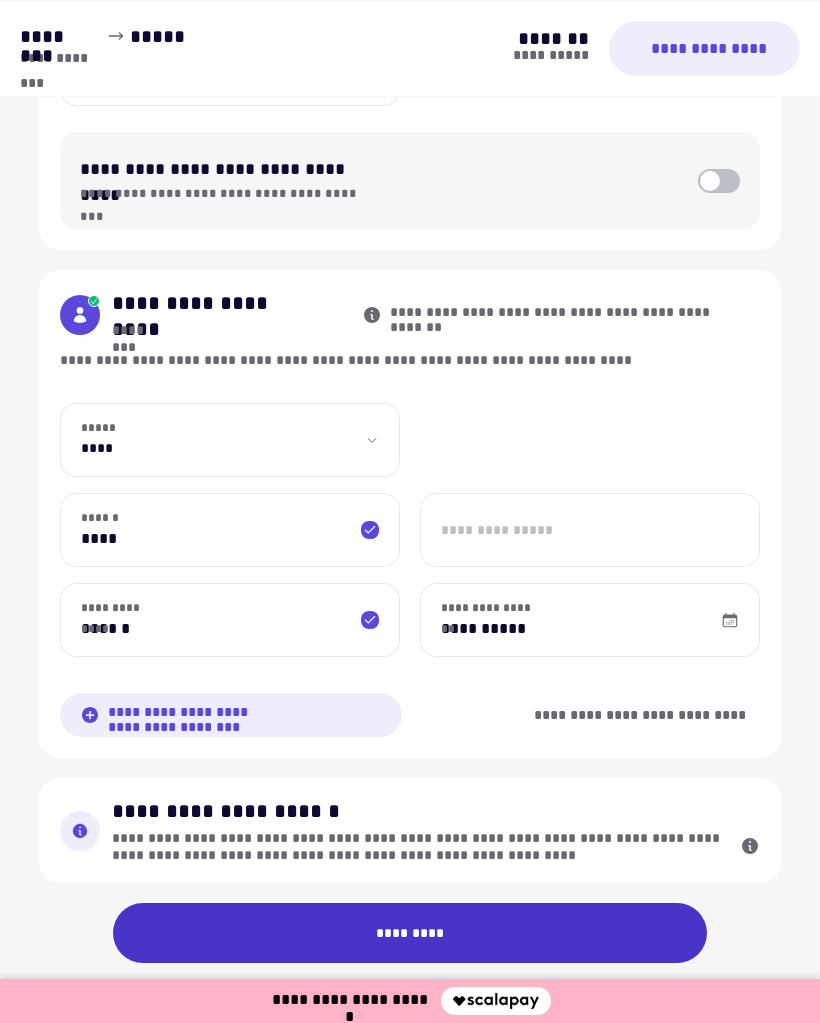 click on "*********" at bounding box center [410, 933] 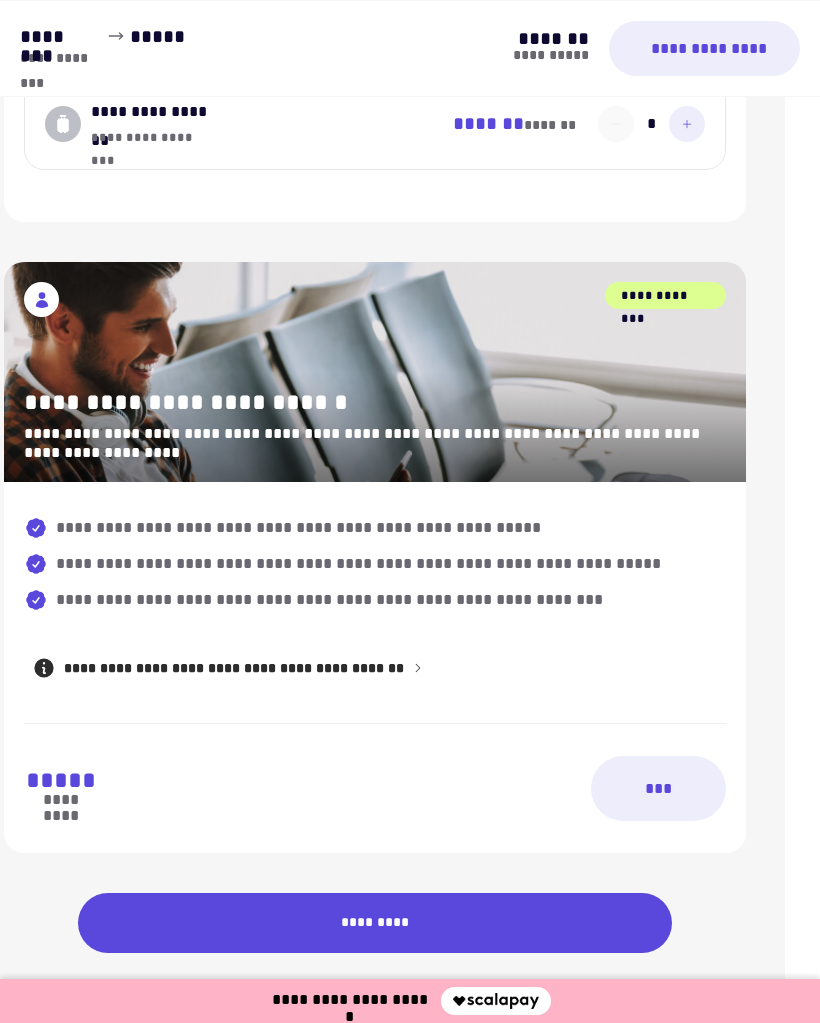 scroll, scrollTop: 1242, scrollLeft: 34, axis: both 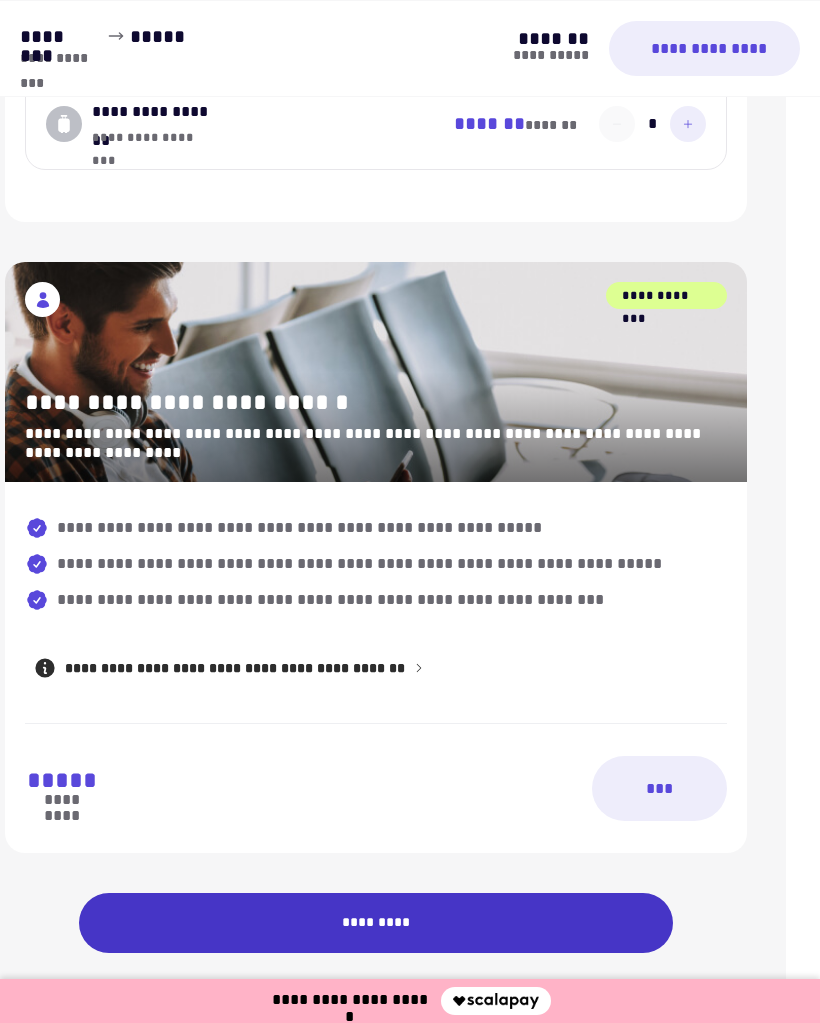 click on "*********" at bounding box center [376, 923] 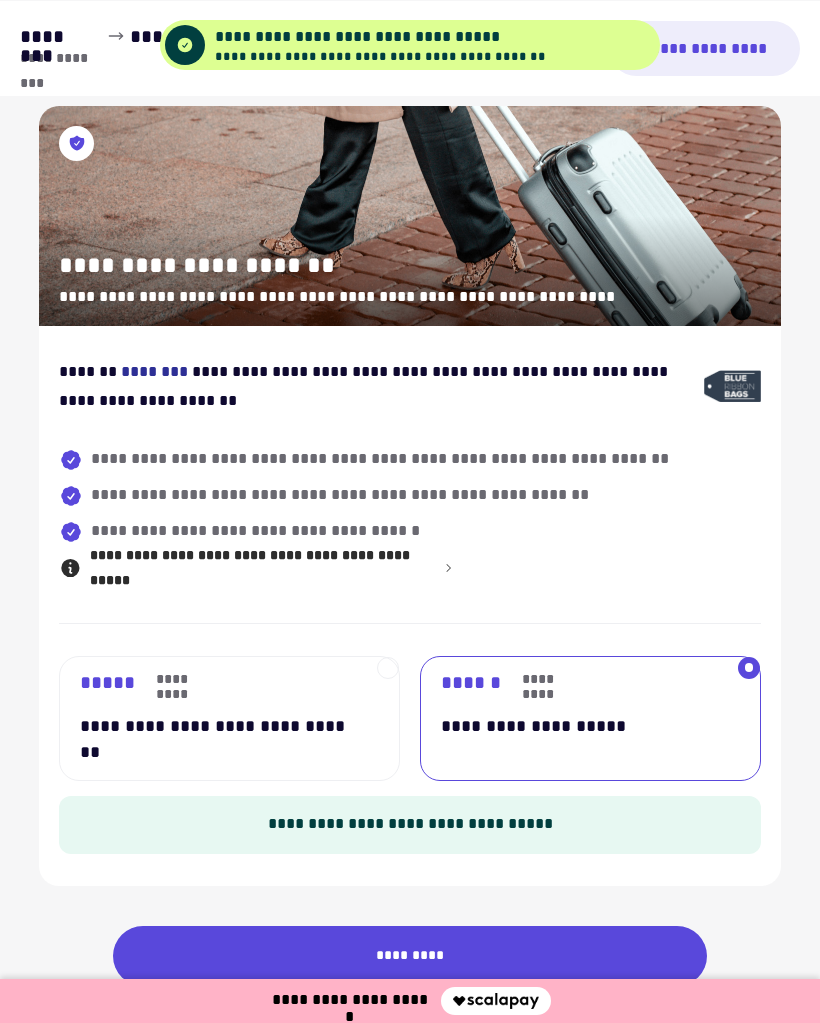 scroll, scrollTop: 1240, scrollLeft: 0, axis: vertical 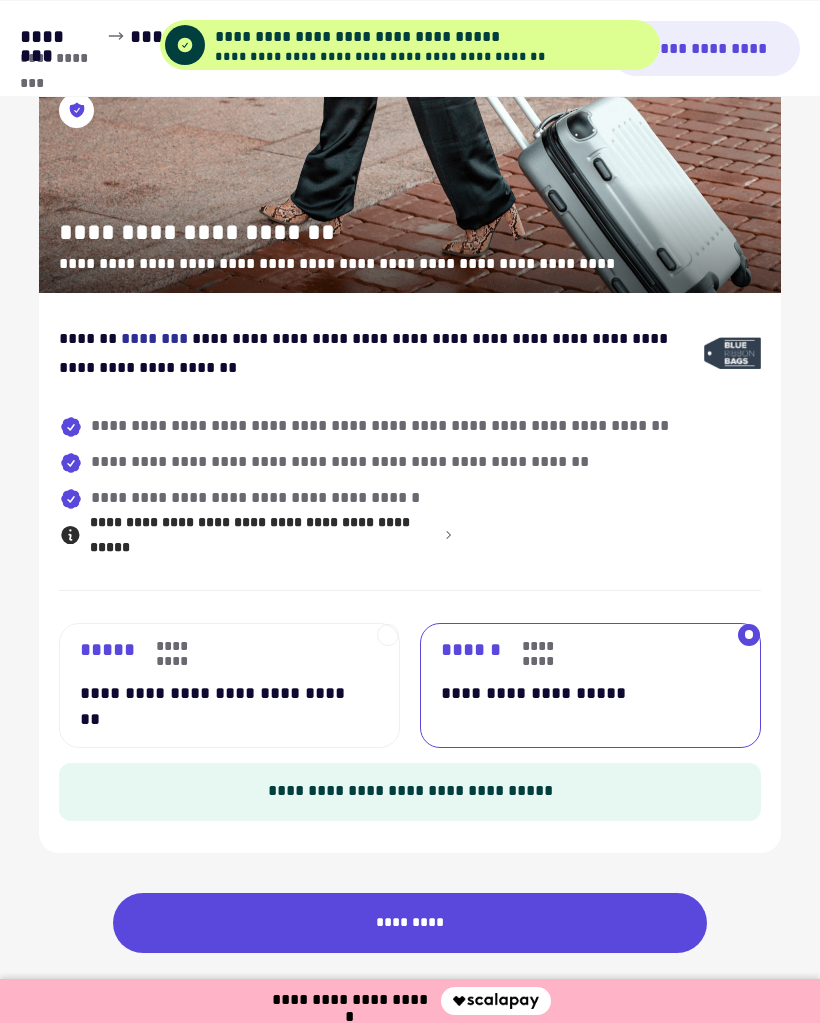 click on "[FIRST] [LAST] [NUMBER] [STREET]" at bounding box center [218, 685] 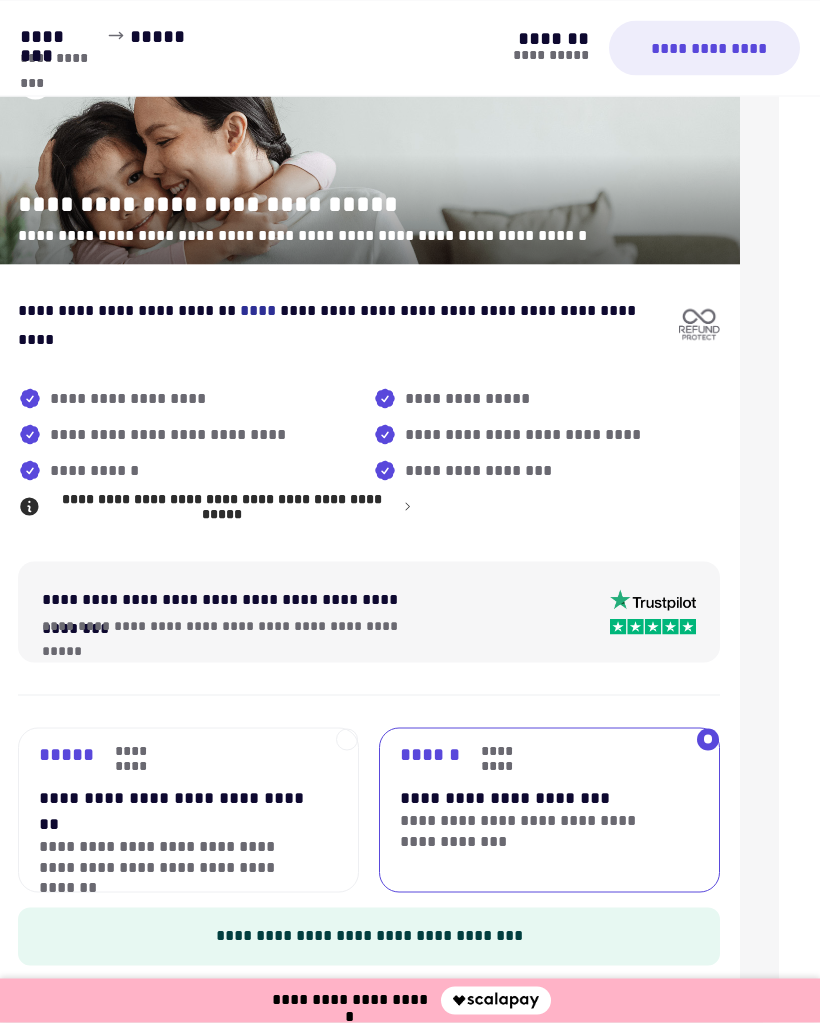 scroll, scrollTop: 274, scrollLeft: 0, axis: vertical 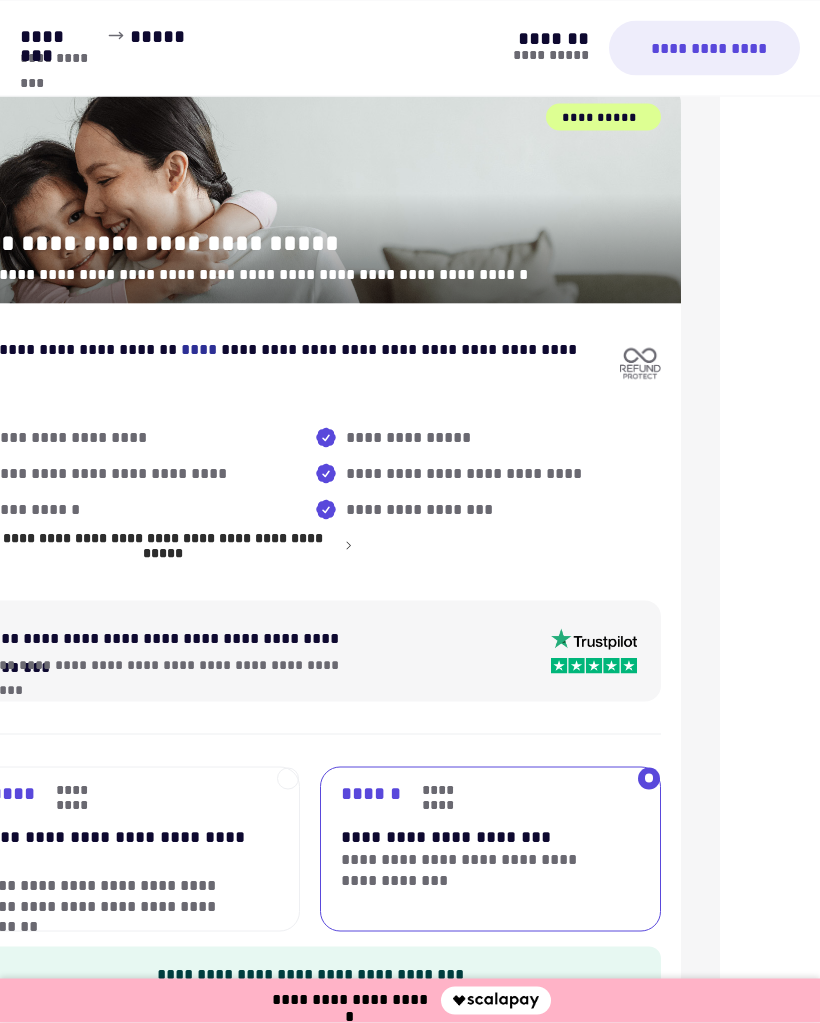 click on "[FIRST] [LAST] [NUMBER] [STREET] [CITY] [STATE] [ZIP]" at bounding box center [129, 849] 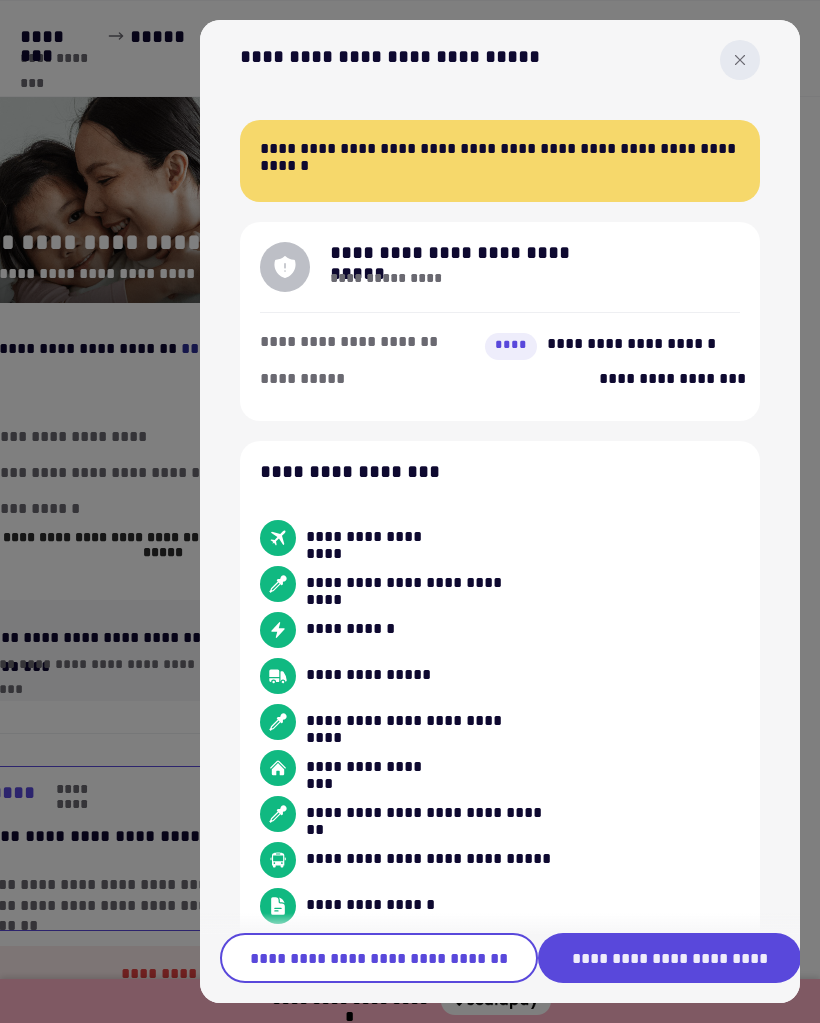 click at bounding box center [740, 60] 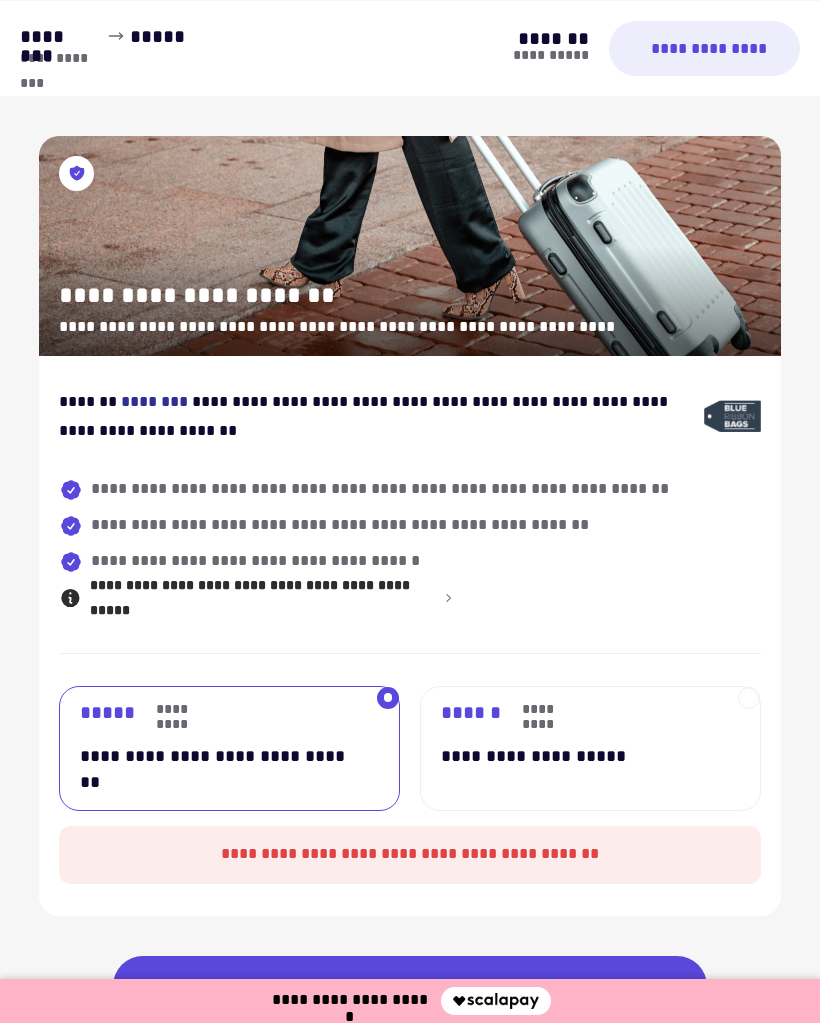 scroll, scrollTop: 1230, scrollLeft: 0, axis: vertical 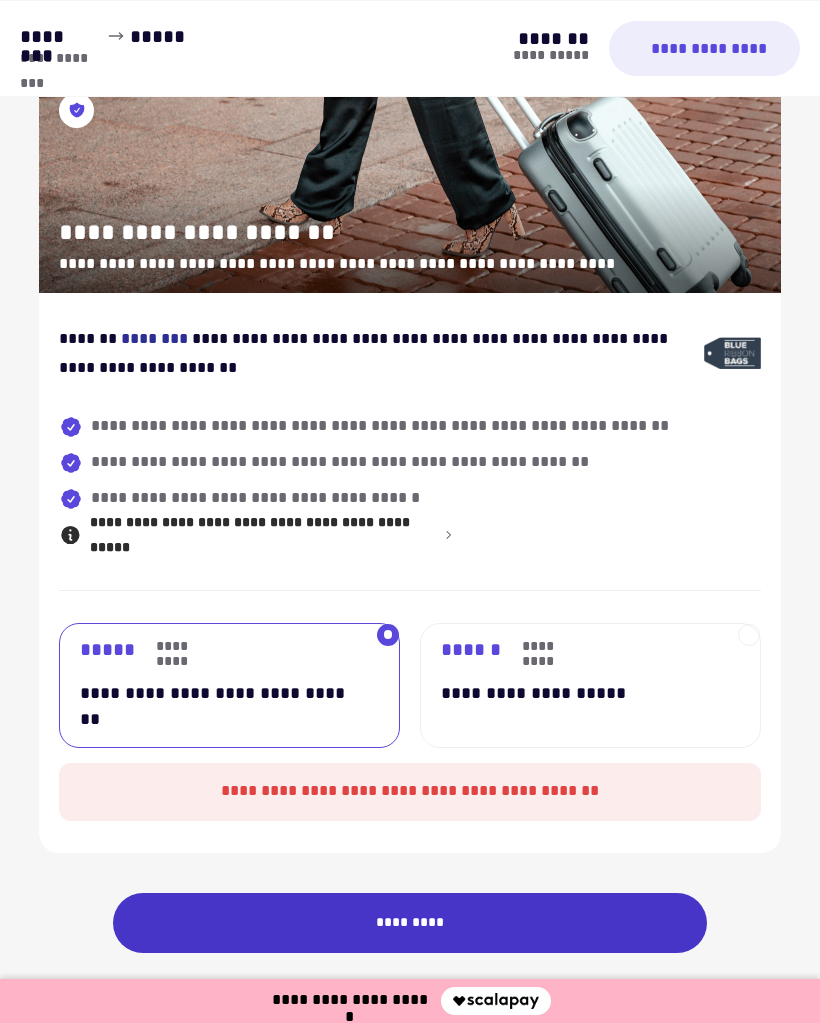 click on "*********" at bounding box center [410, 923] 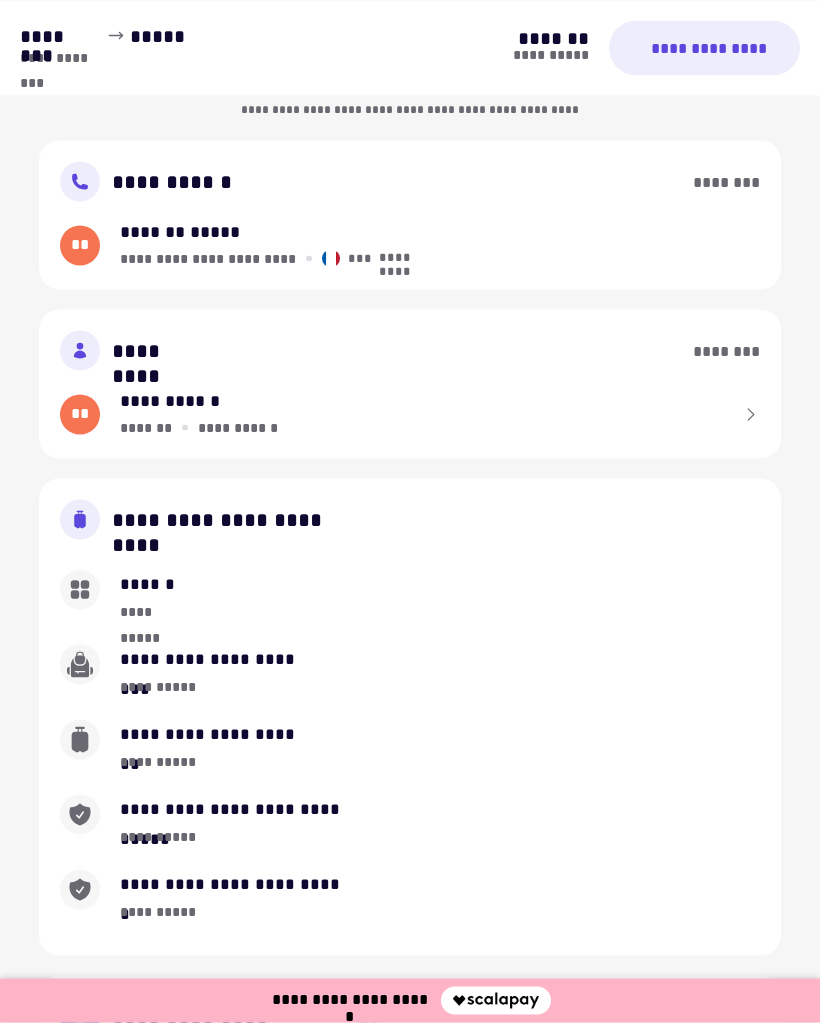 scroll, scrollTop: 329, scrollLeft: 0, axis: vertical 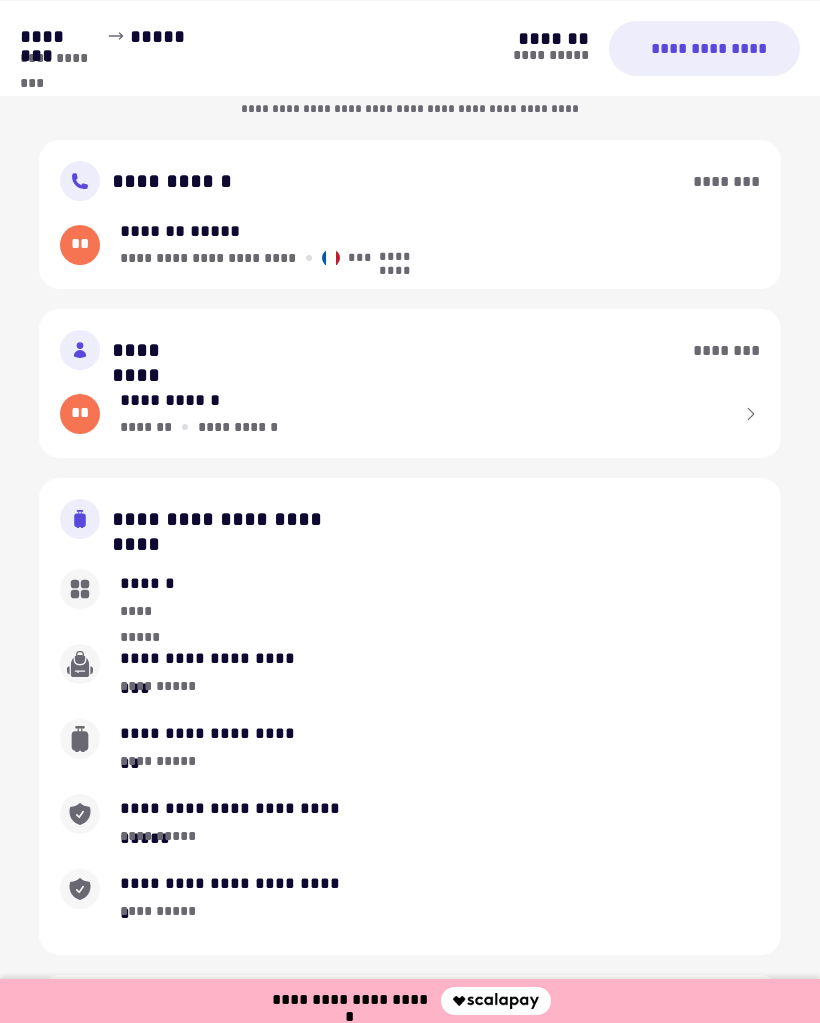 click on "********" at bounding box center [727, 181] 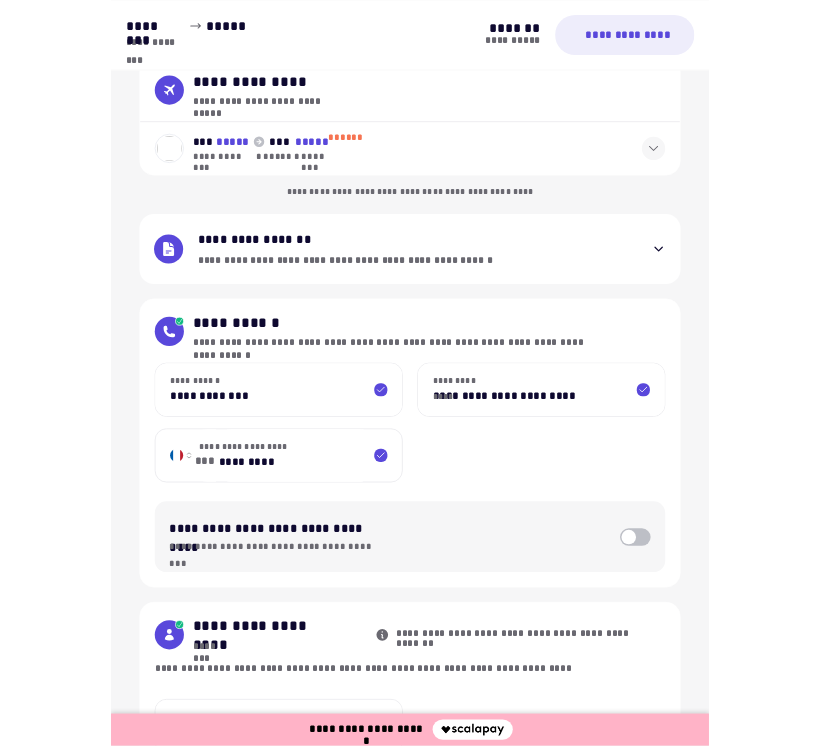 scroll, scrollTop: 176, scrollLeft: 0, axis: vertical 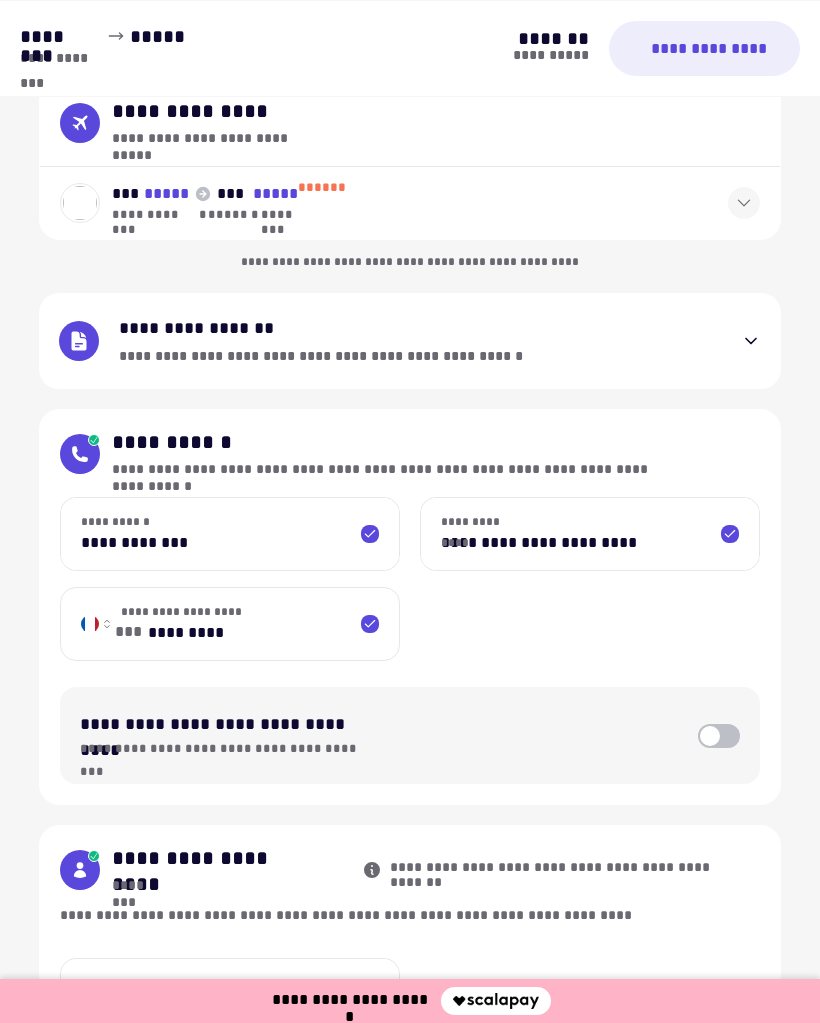 click on "**********" at bounding box center (590, 534) 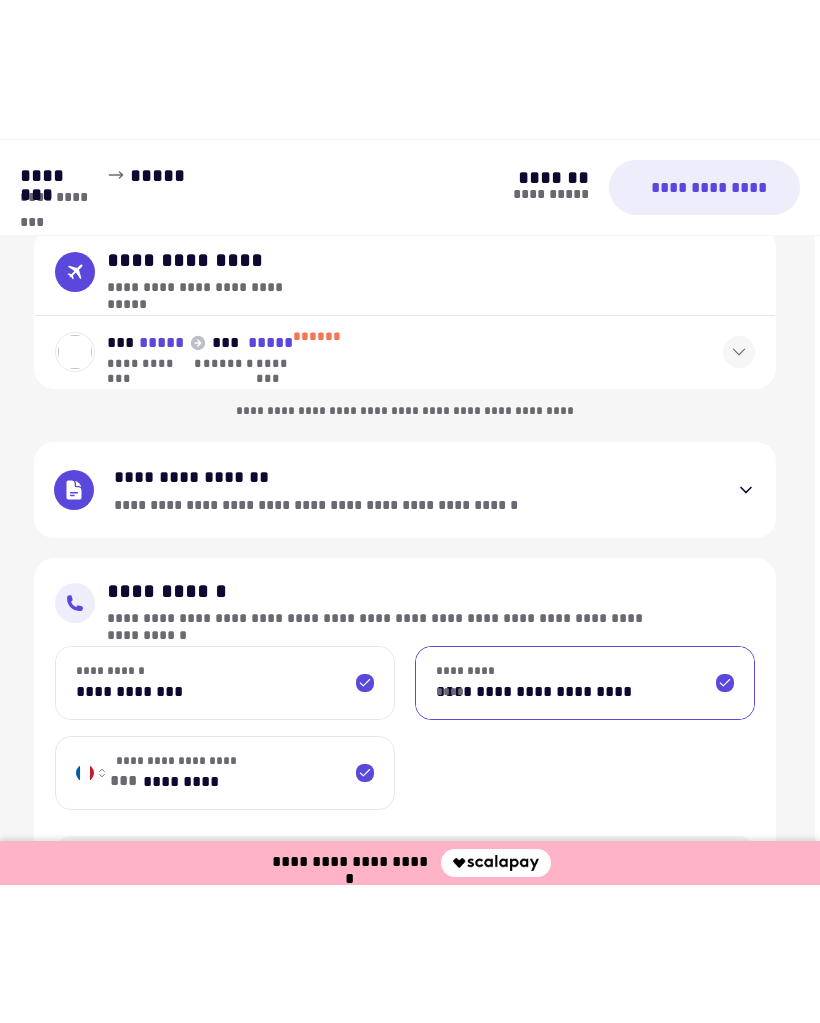 scroll, scrollTop: 167, scrollLeft: 0, axis: vertical 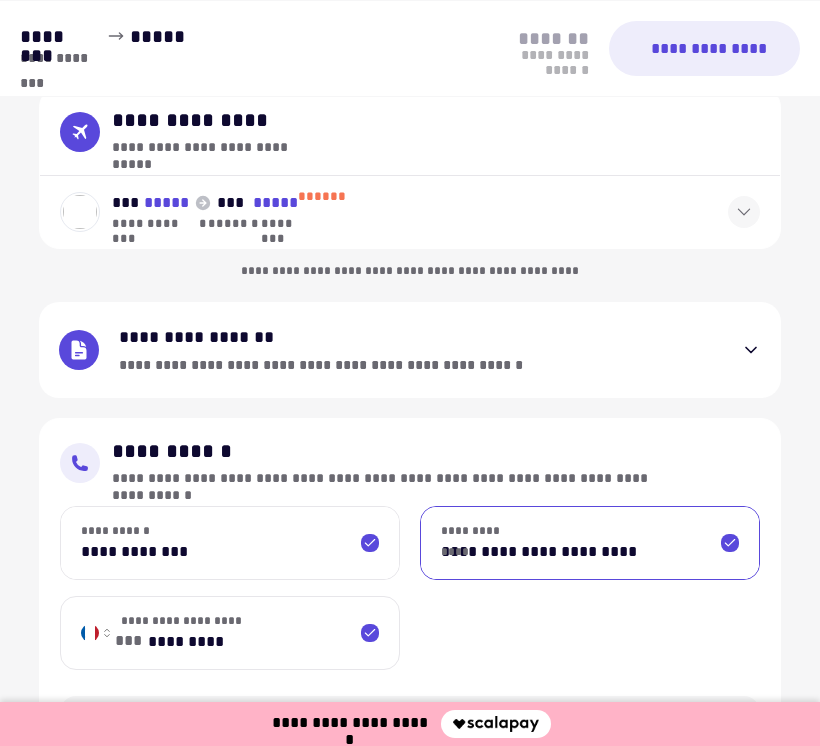 type on "**********" 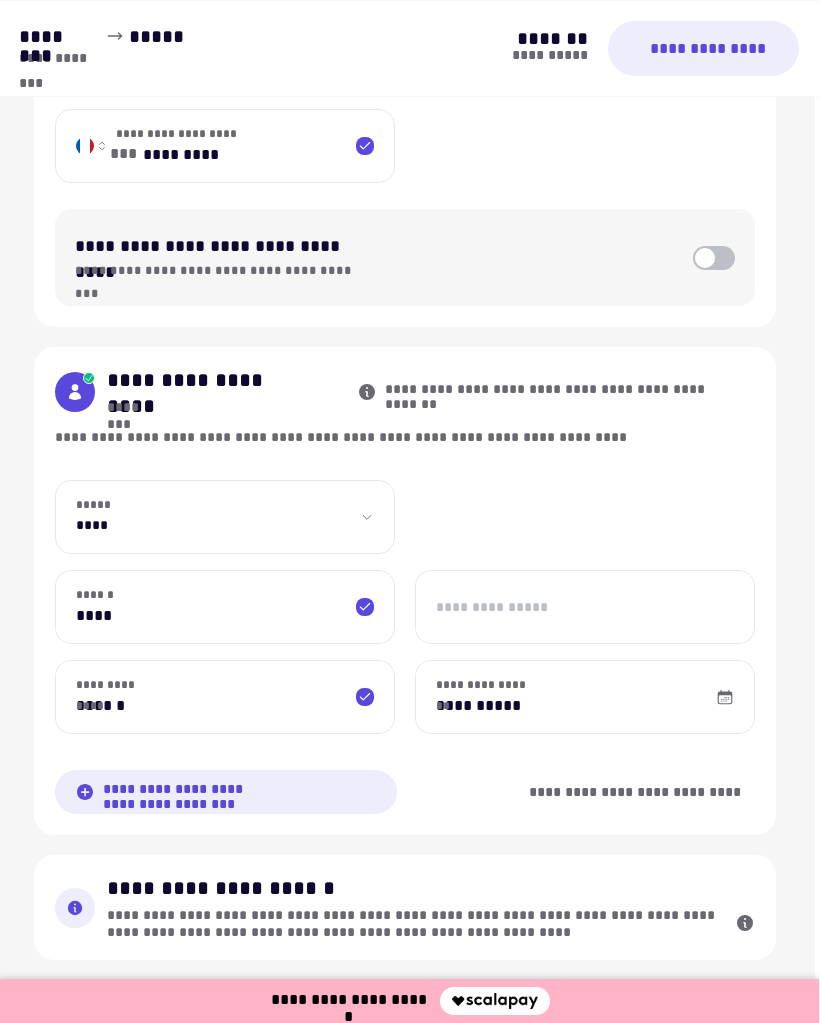 scroll, scrollTop: 741, scrollLeft: 0, axis: vertical 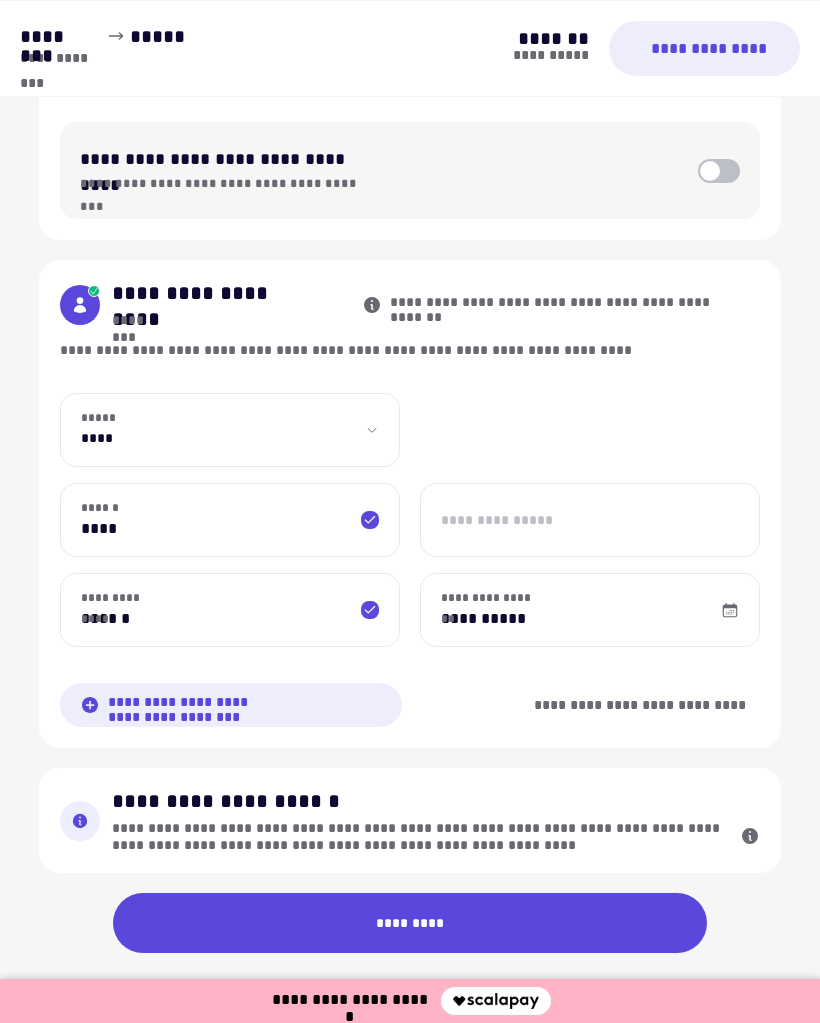 click on "*********" at bounding box center (410, 923) 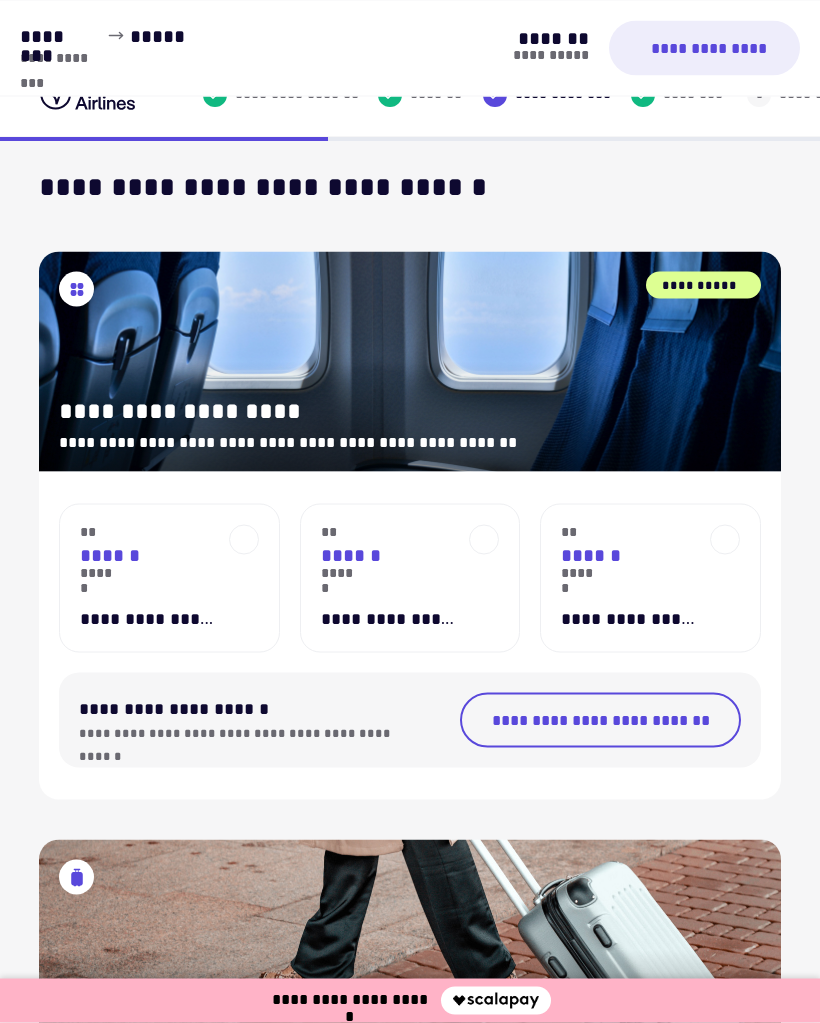 scroll, scrollTop: 0, scrollLeft: 0, axis: both 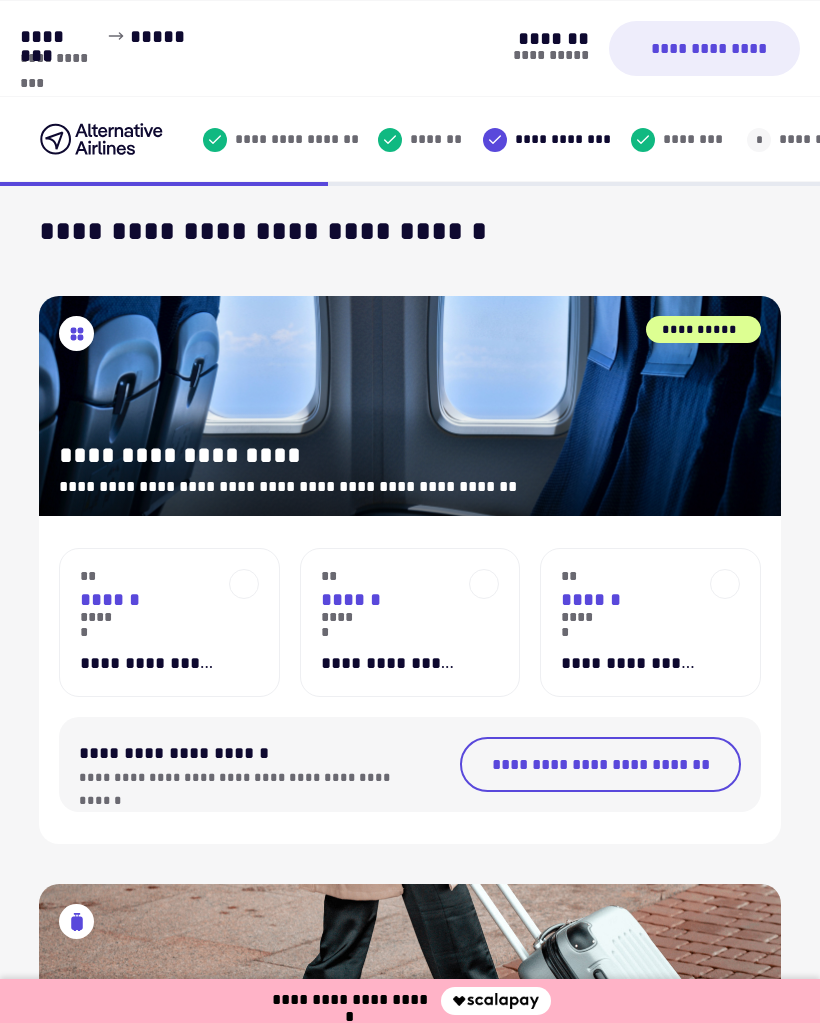 click on "[PASSPORT]" at bounding box center [704, 48] 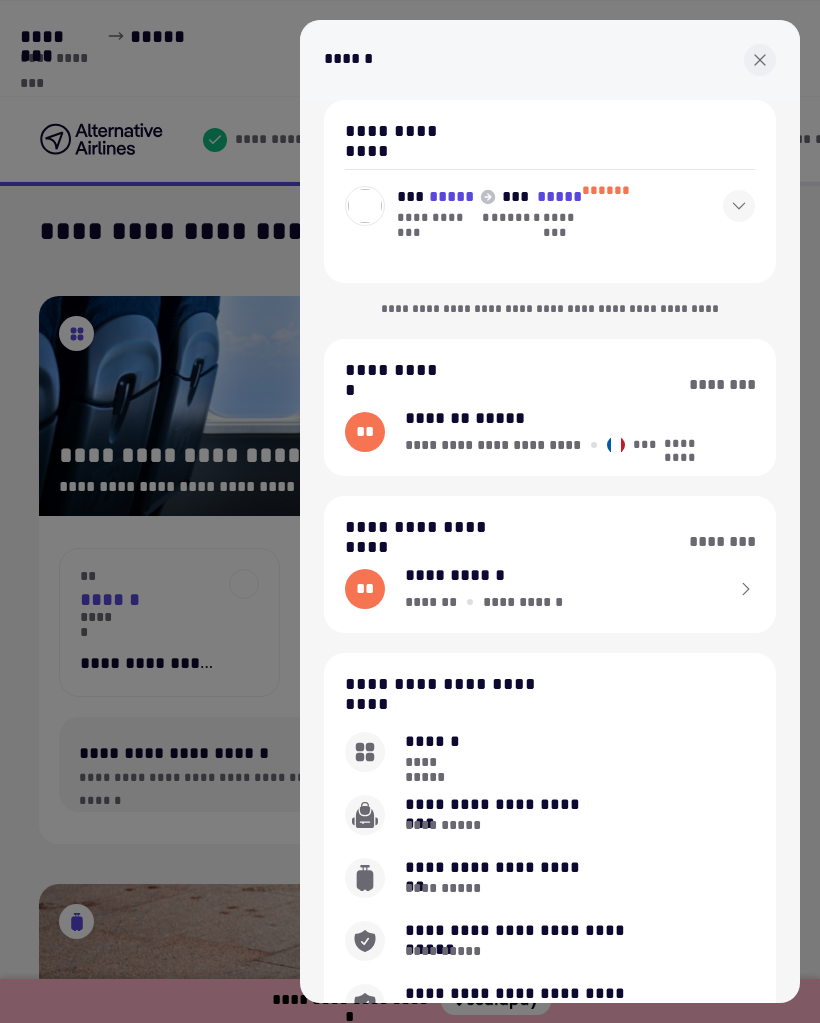 scroll, scrollTop: 0, scrollLeft: 0, axis: both 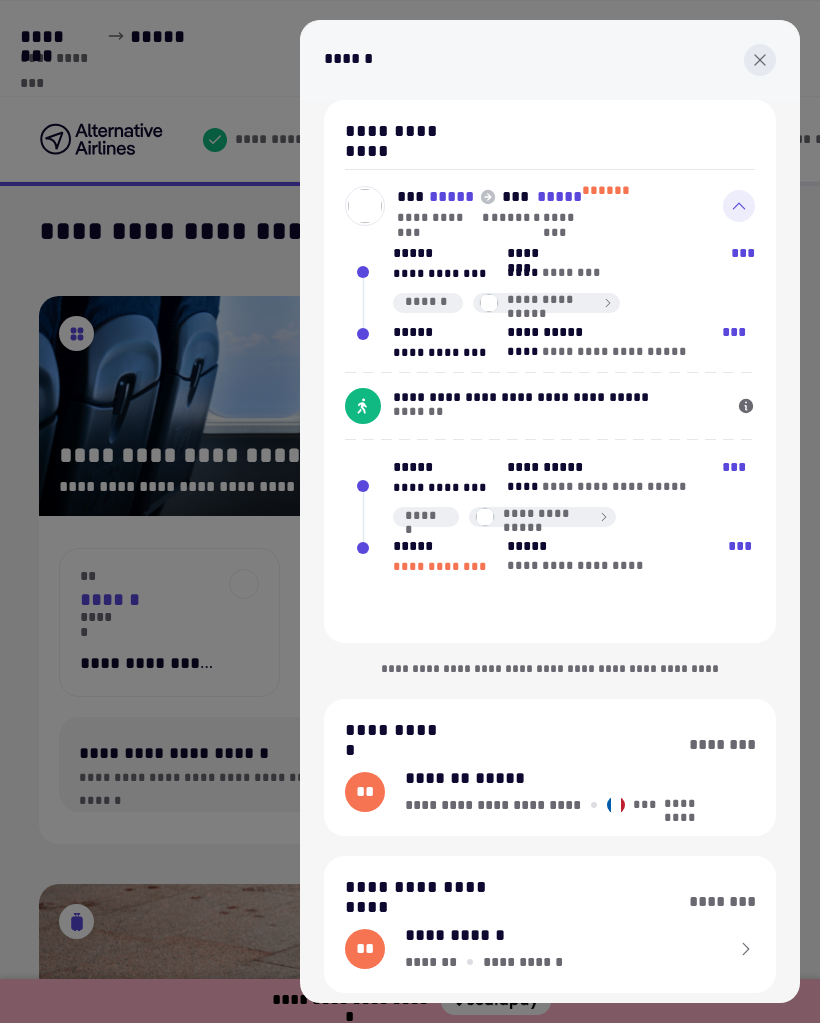 click at bounding box center (760, 60) 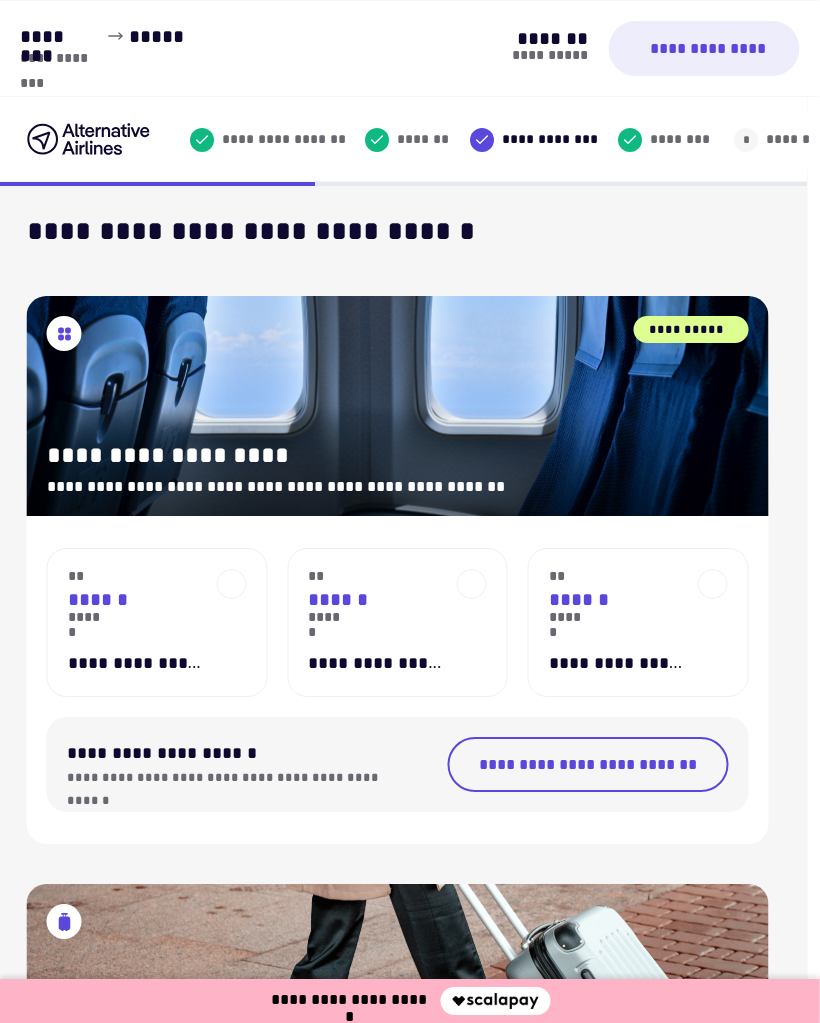 scroll, scrollTop: 0, scrollLeft: 13, axis: horizontal 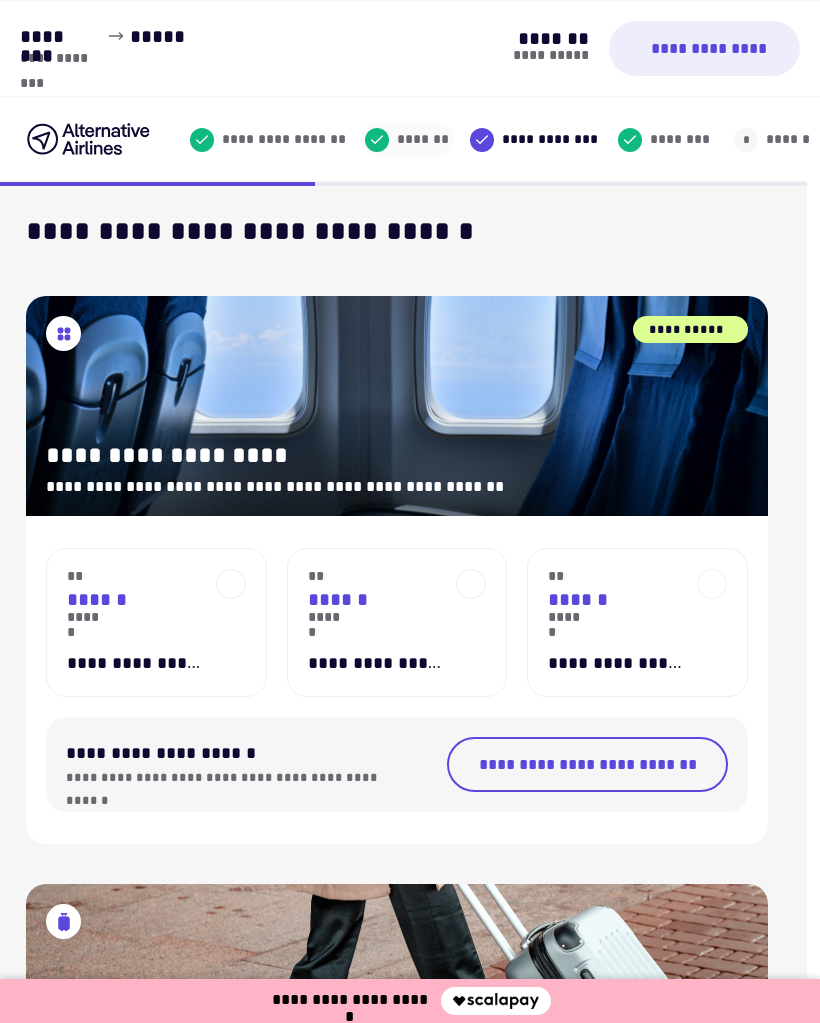 click on "*******" at bounding box center (419, 139) 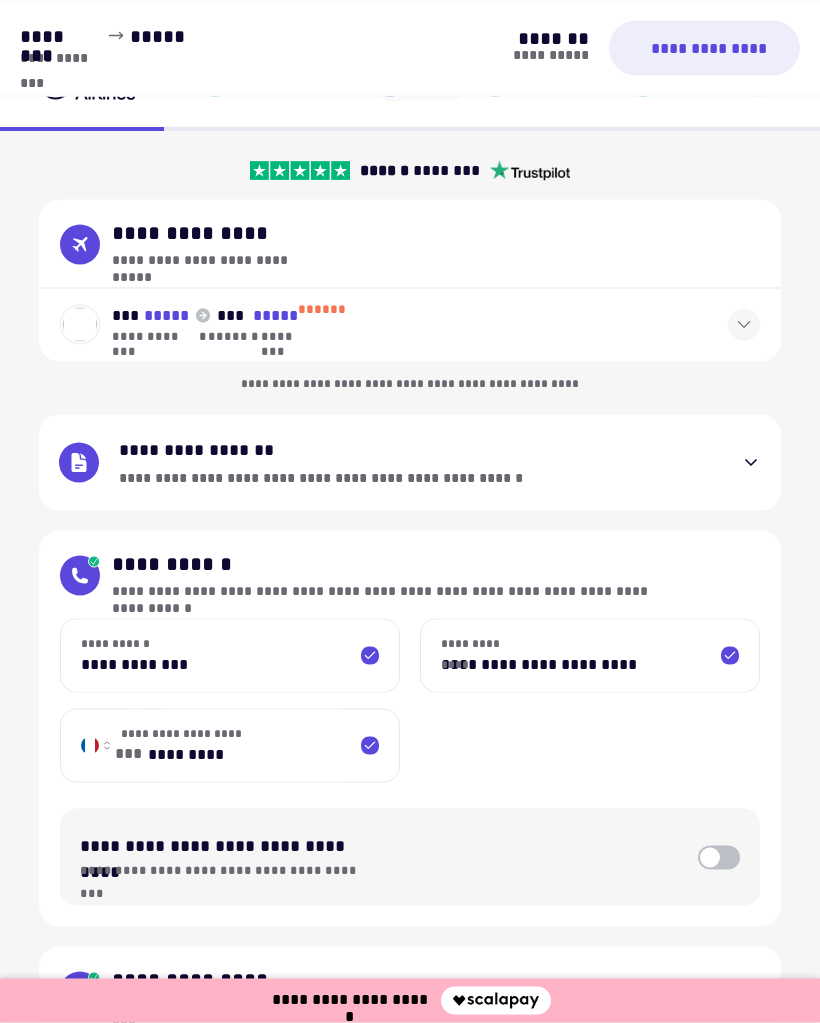scroll, scrollTop: 26, scrollLeft: 0, axis: vertical 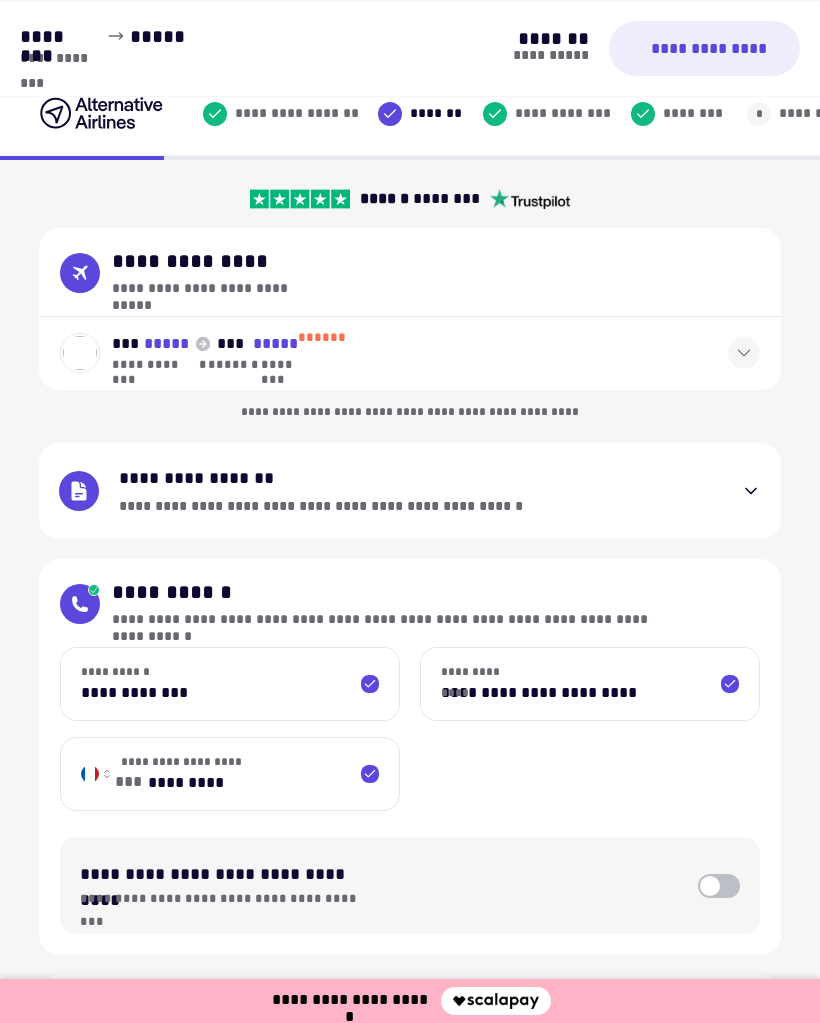 click 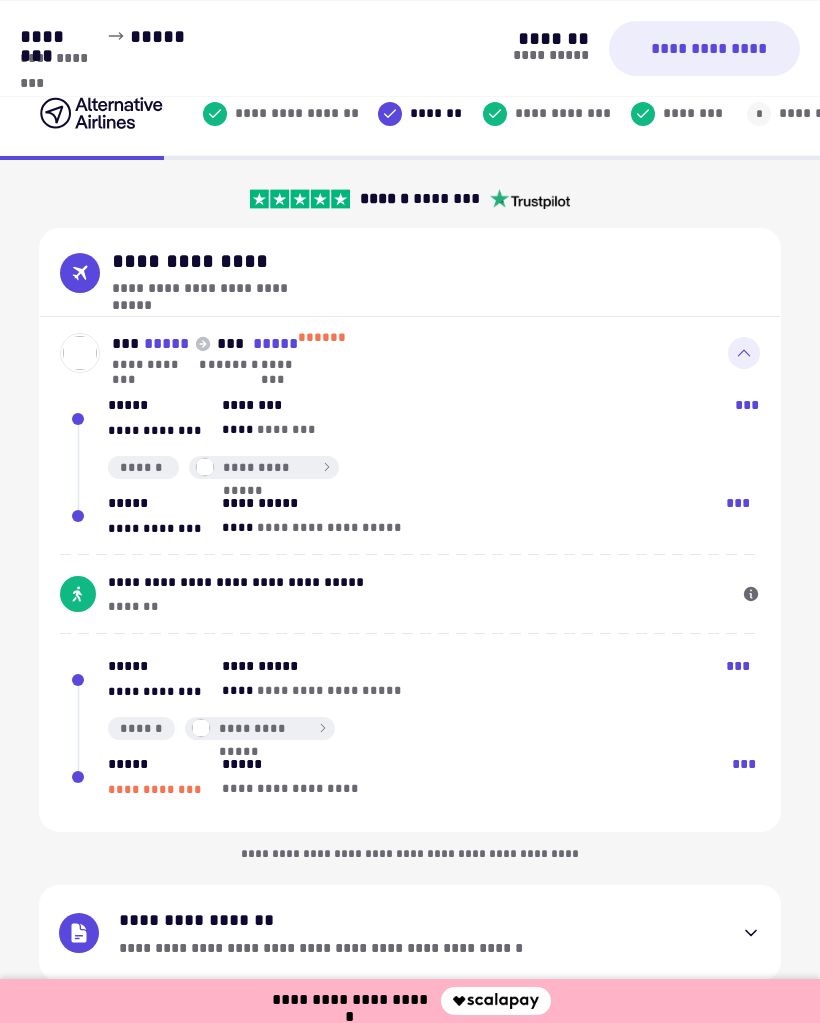 click on "[FIRST] [LAST] [NUMBER] [STREET] [CITY] [STATE]" at bounding box center (410, 353) 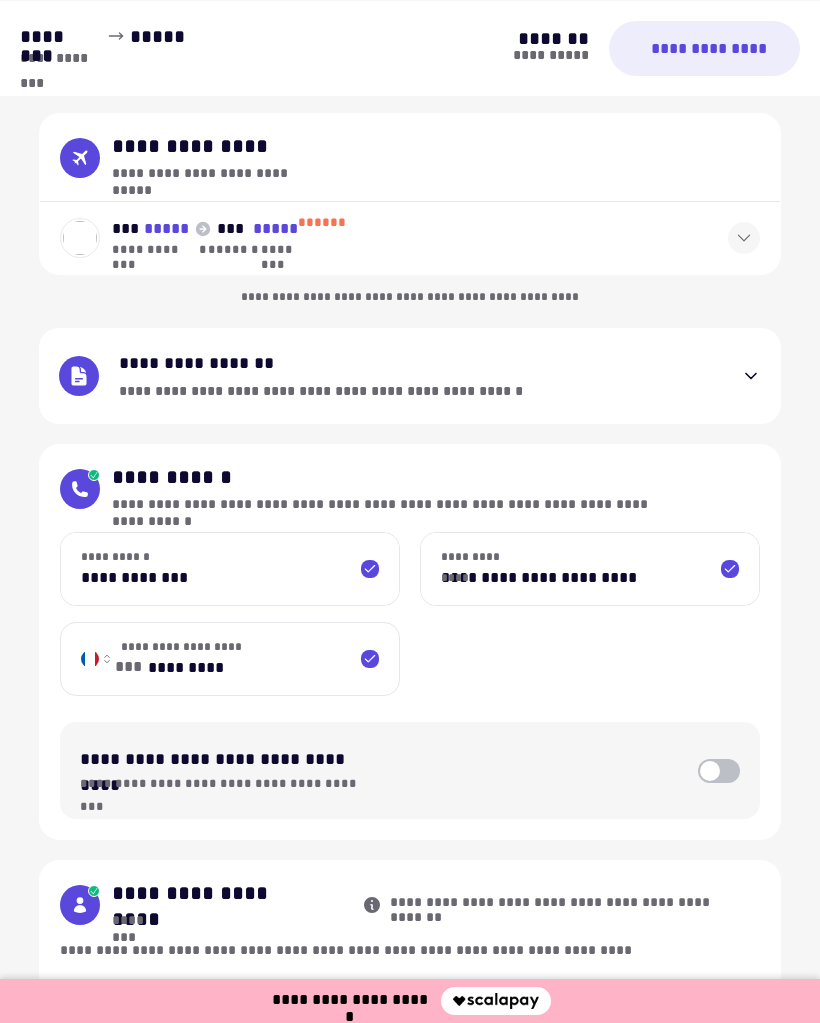 scroll, scrollTop: 134, scrollLeft: 0, axis: vertical 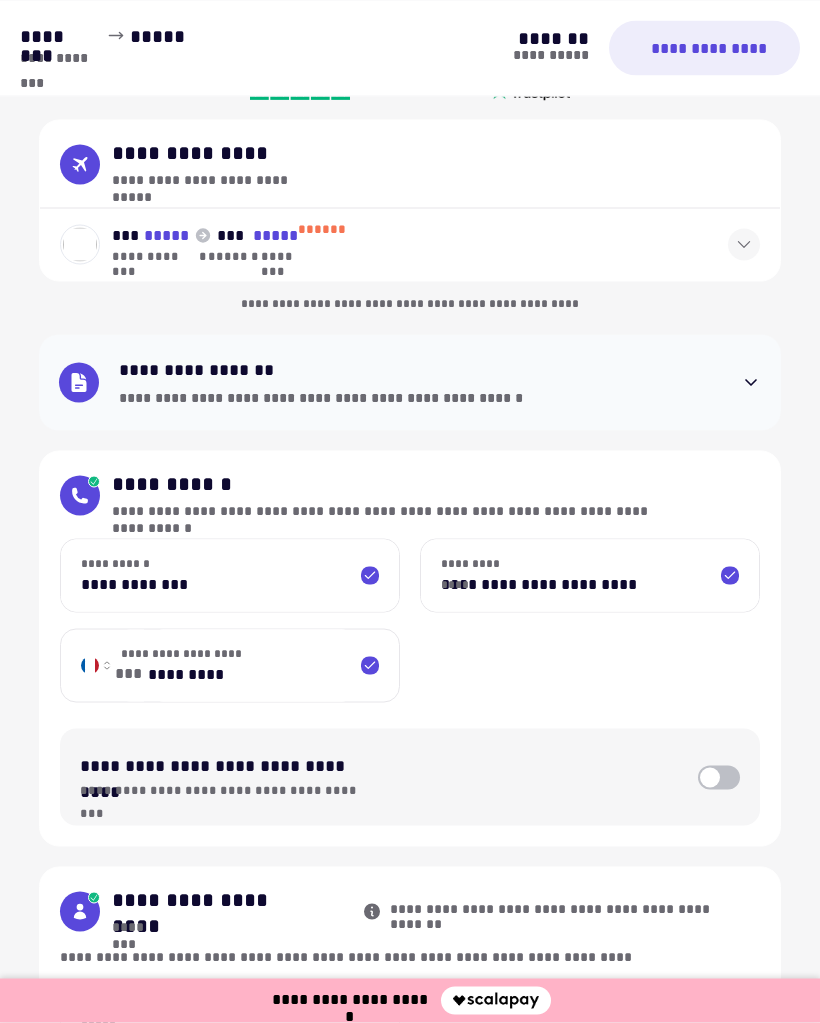 click 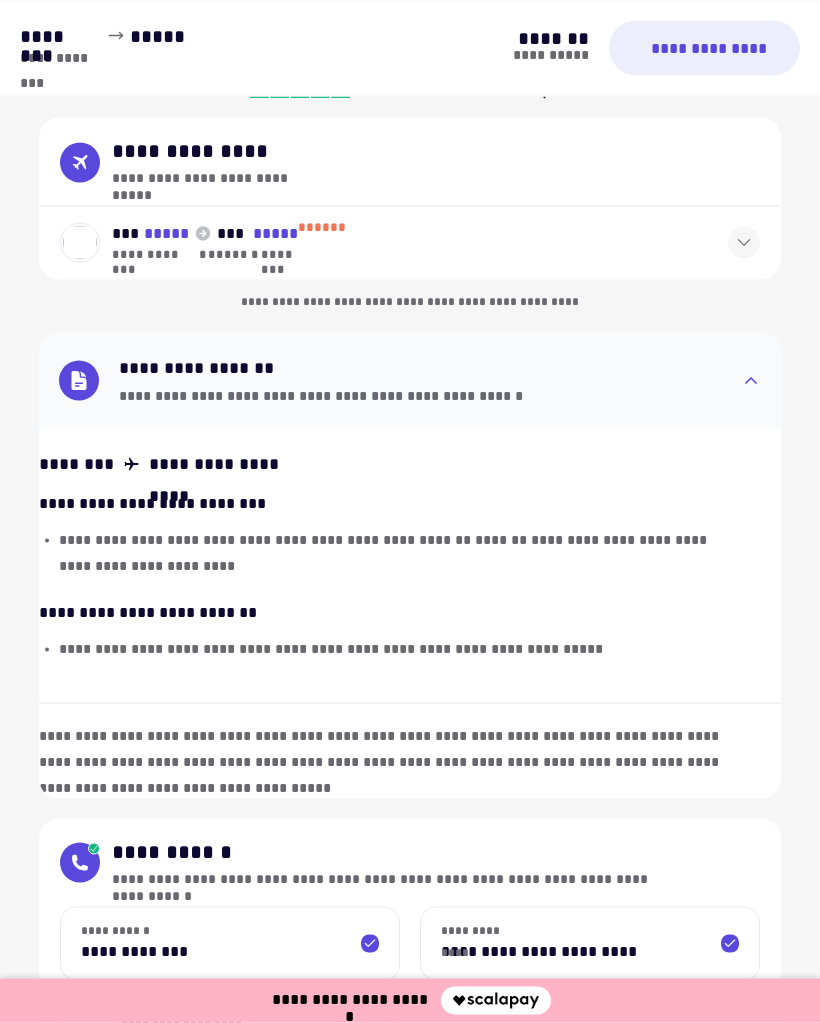 scroll, scrollTop: 137, scrollLeft: 0, axis: vertical 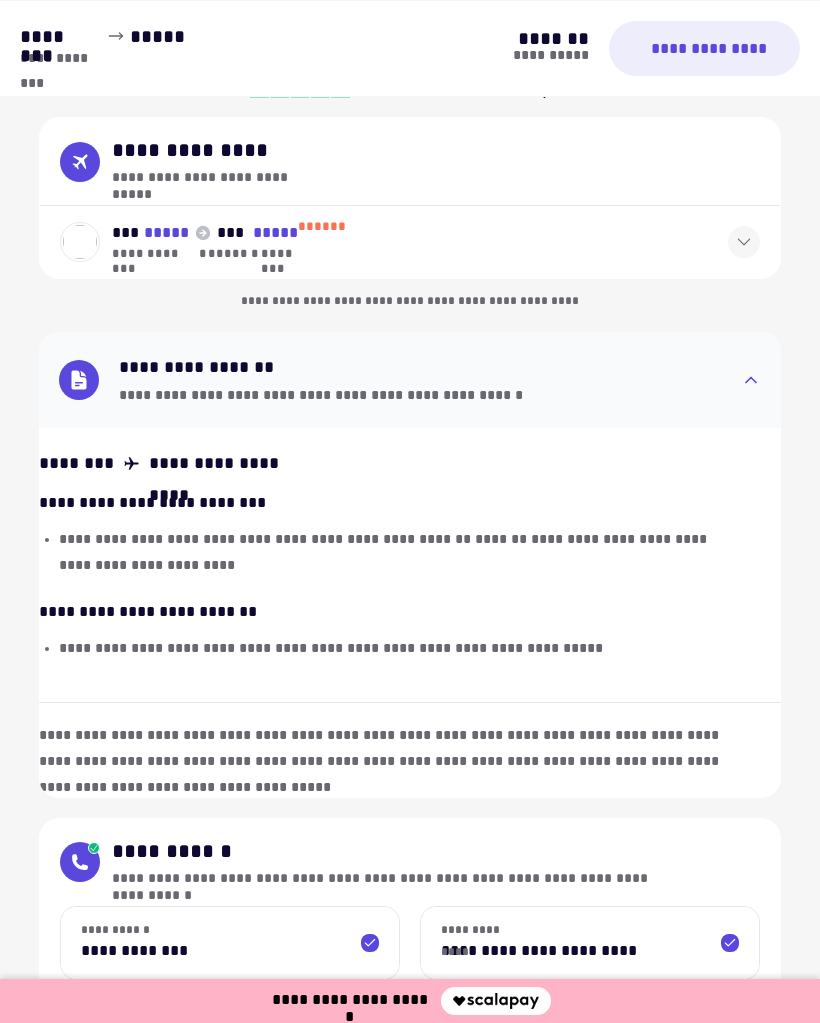 click 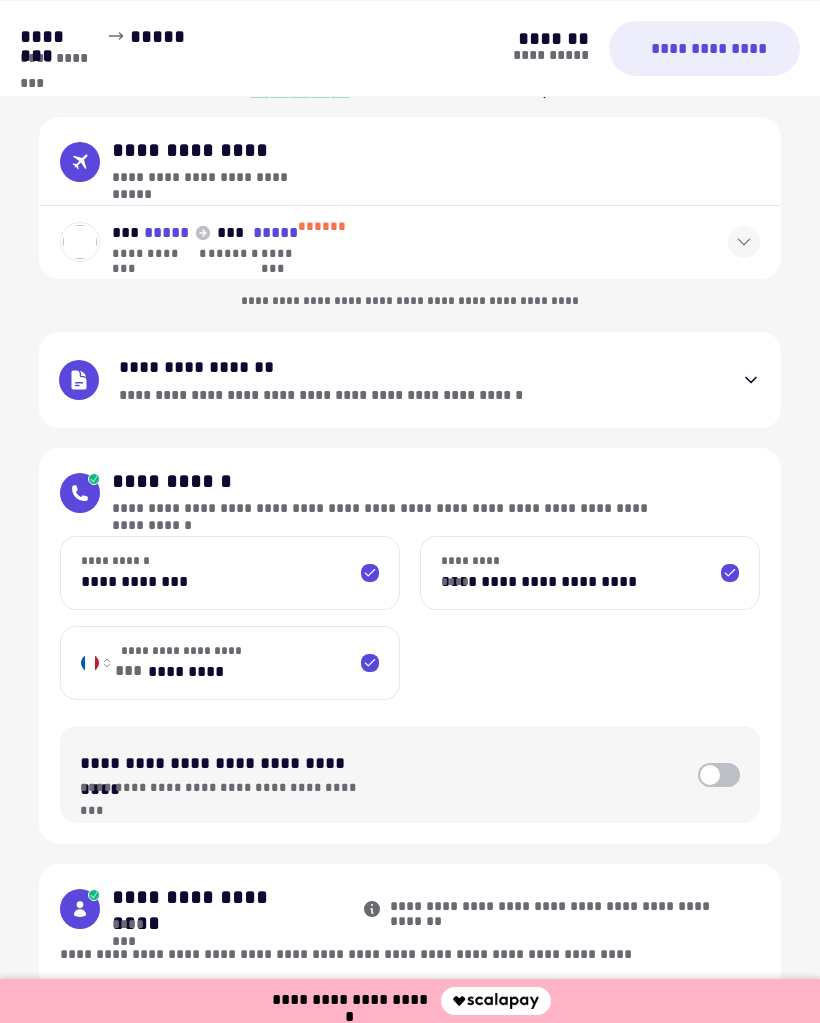 click at bounding box center (744, 242) 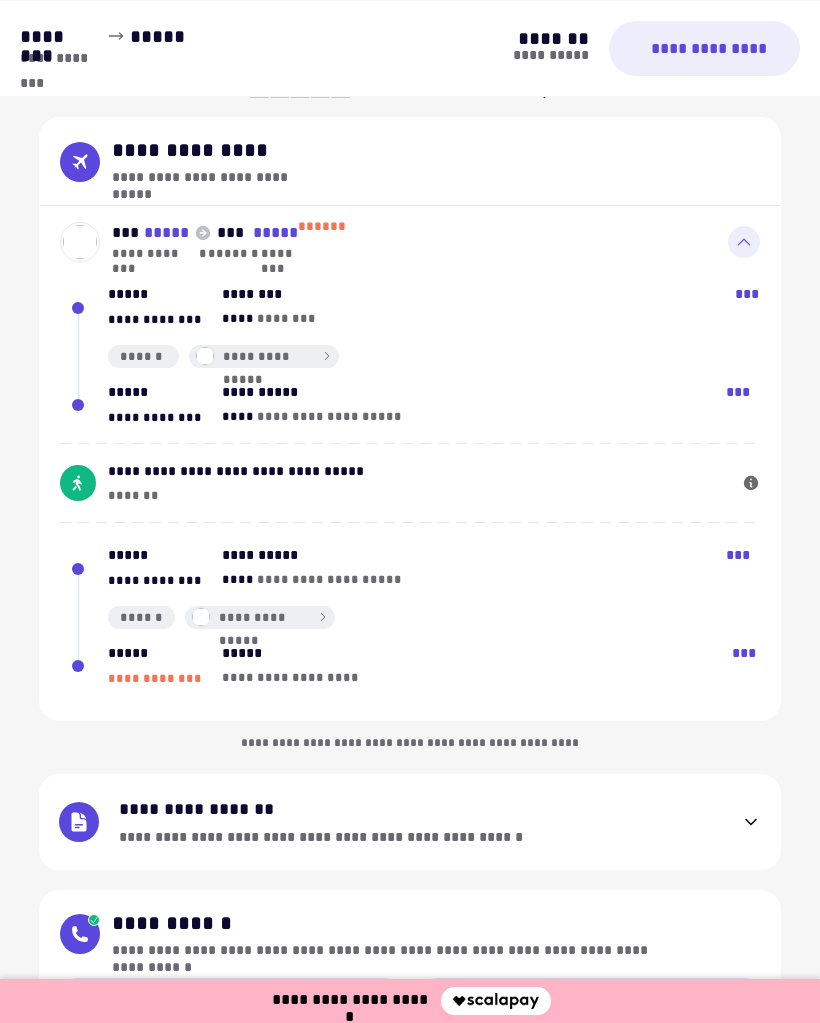 click on "[SSN]" at bounding box center [264, 356] 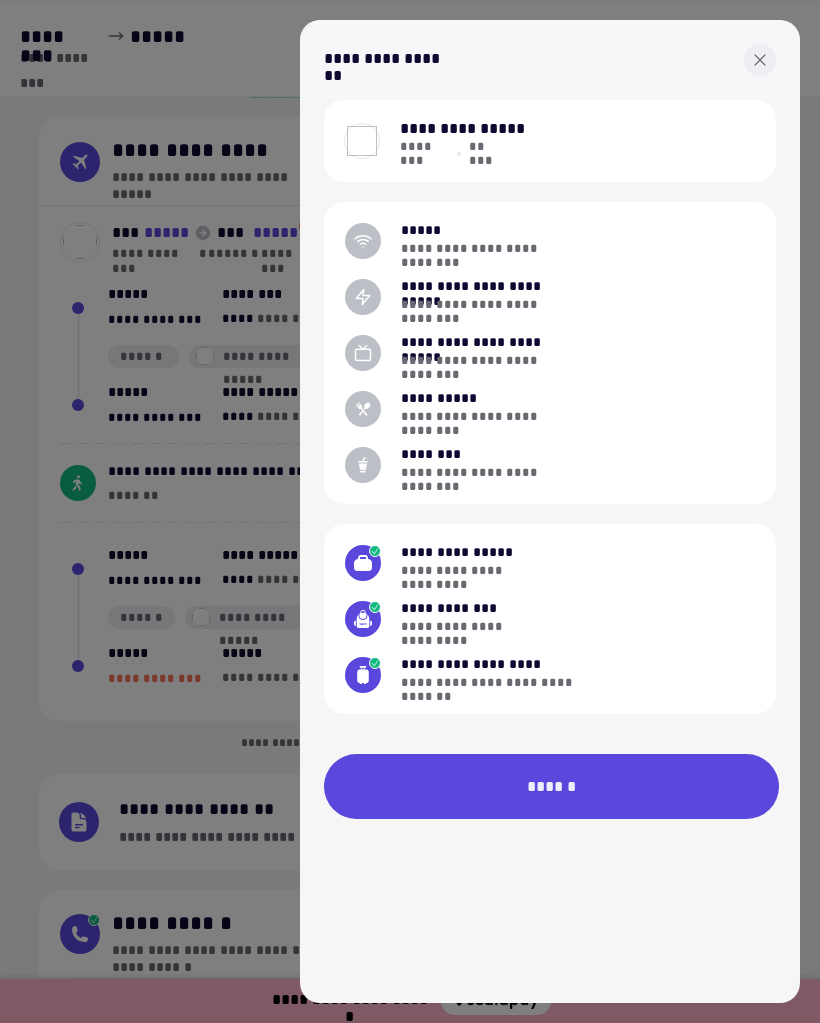 click 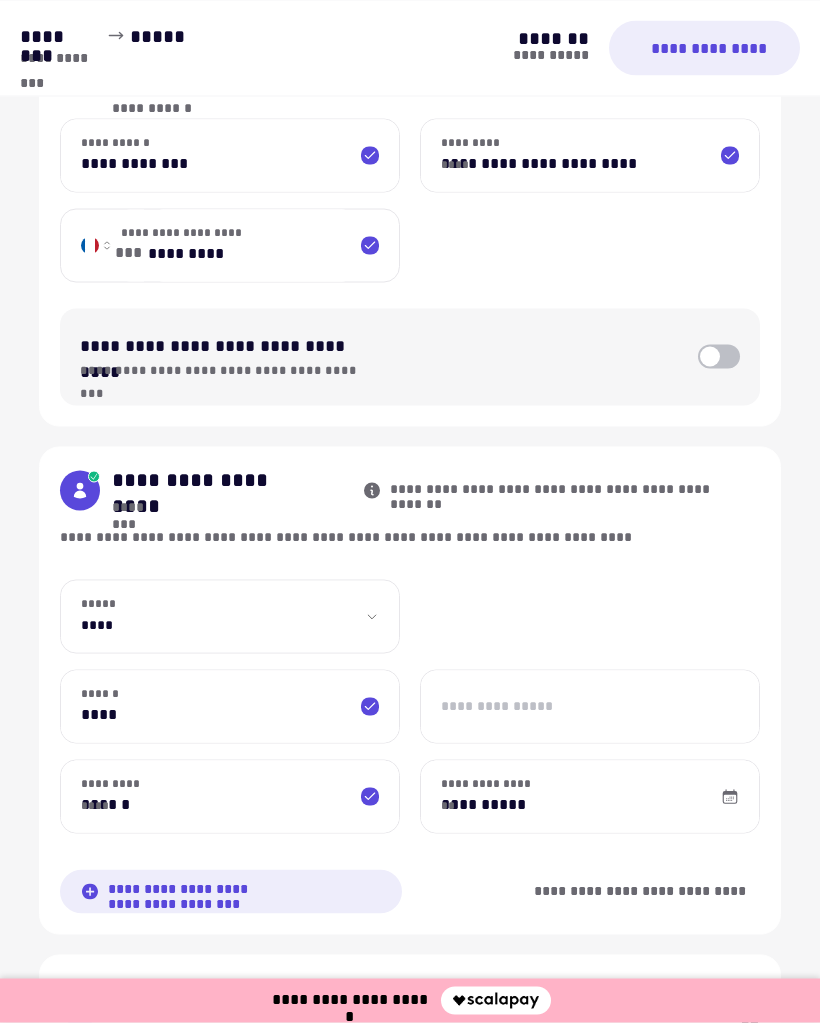 scroll, scrollTop: 1179, scrollLeft: 0, axis: vertical 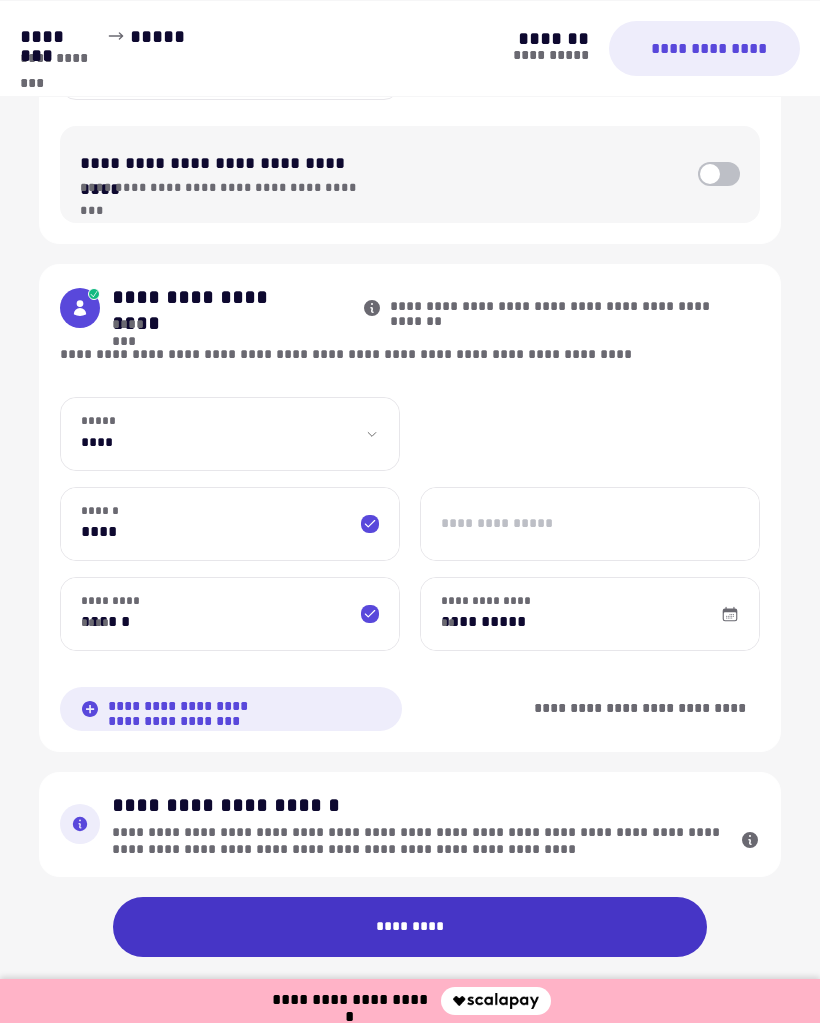click on "*********" at bounding box center (410, 927) 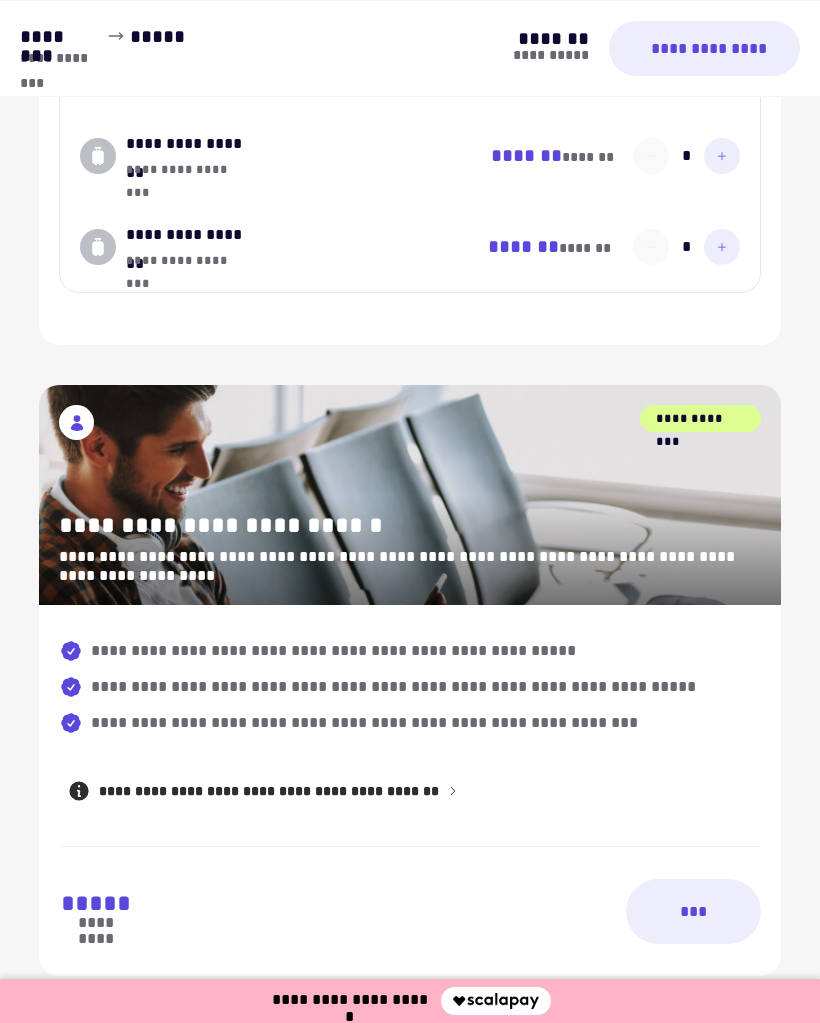 scroll, scrollTop: 1242, scrollLeft: 0, axis: vertical 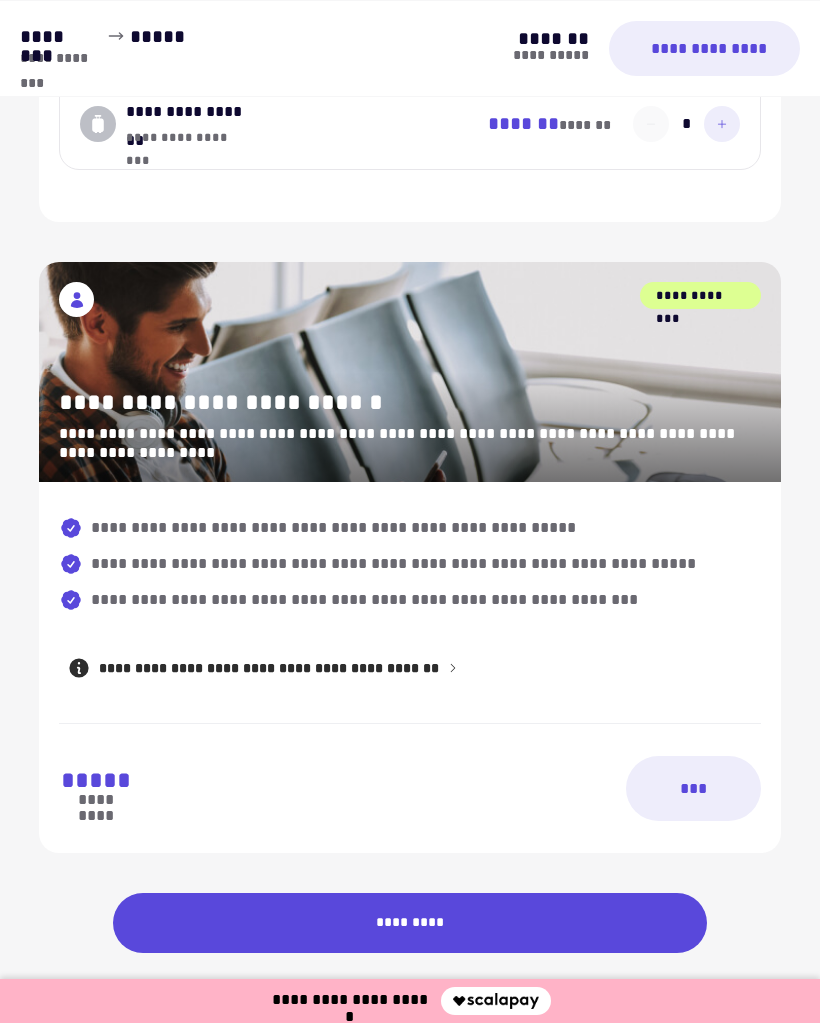 click on "*********" at bounding box center [410, 923] 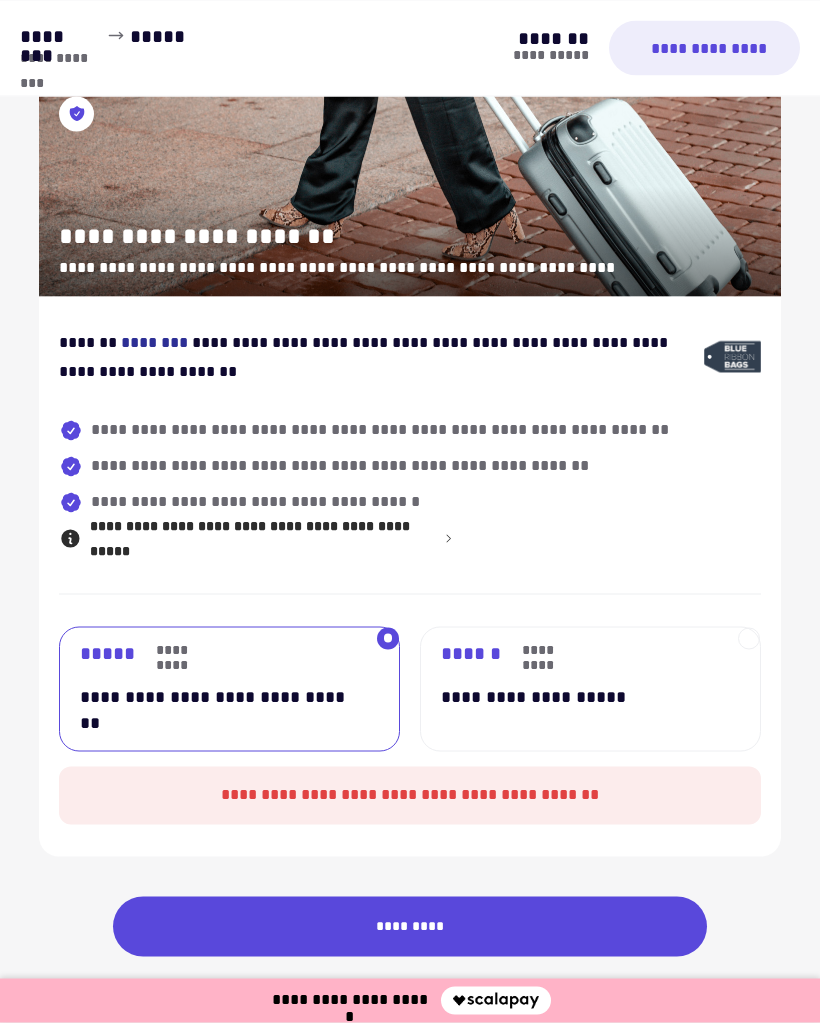scroll, scrollTop: 1230, scrollLeft: 0, axis: vertical 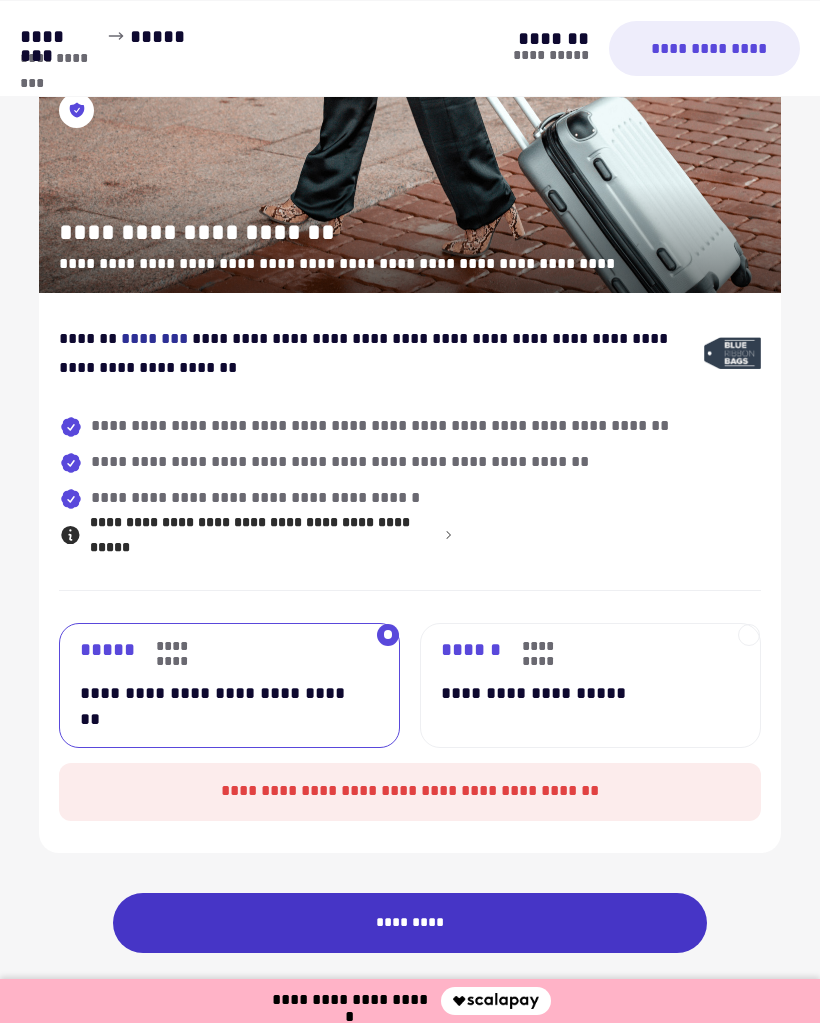 click on "*********" at bounding box center (410, 923) 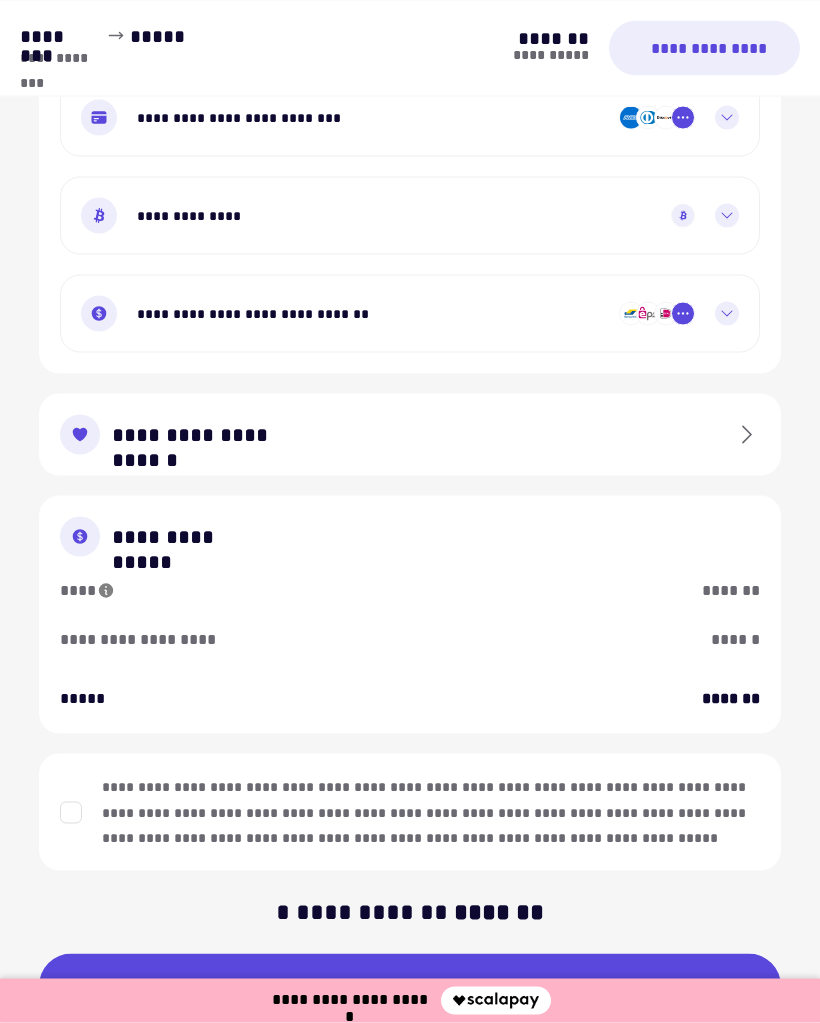 scroll, scrollTop: 1932, scrollLeft: 0, axis: vertical 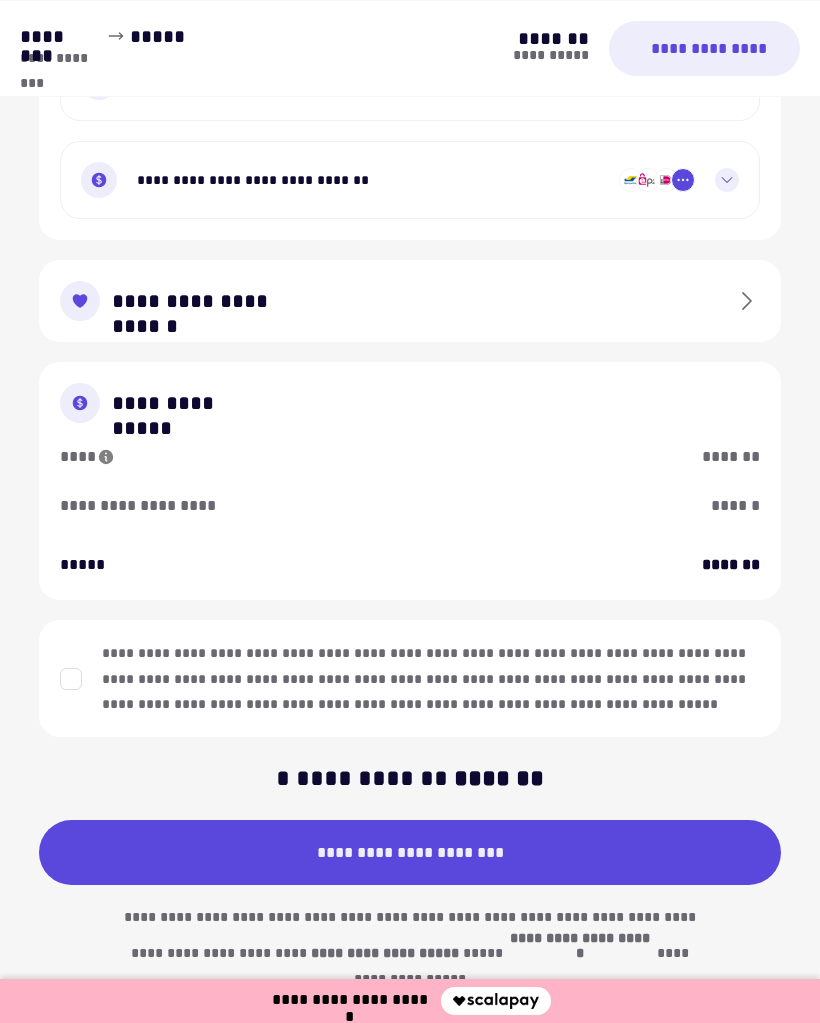 click at bounding box center [71, 678] 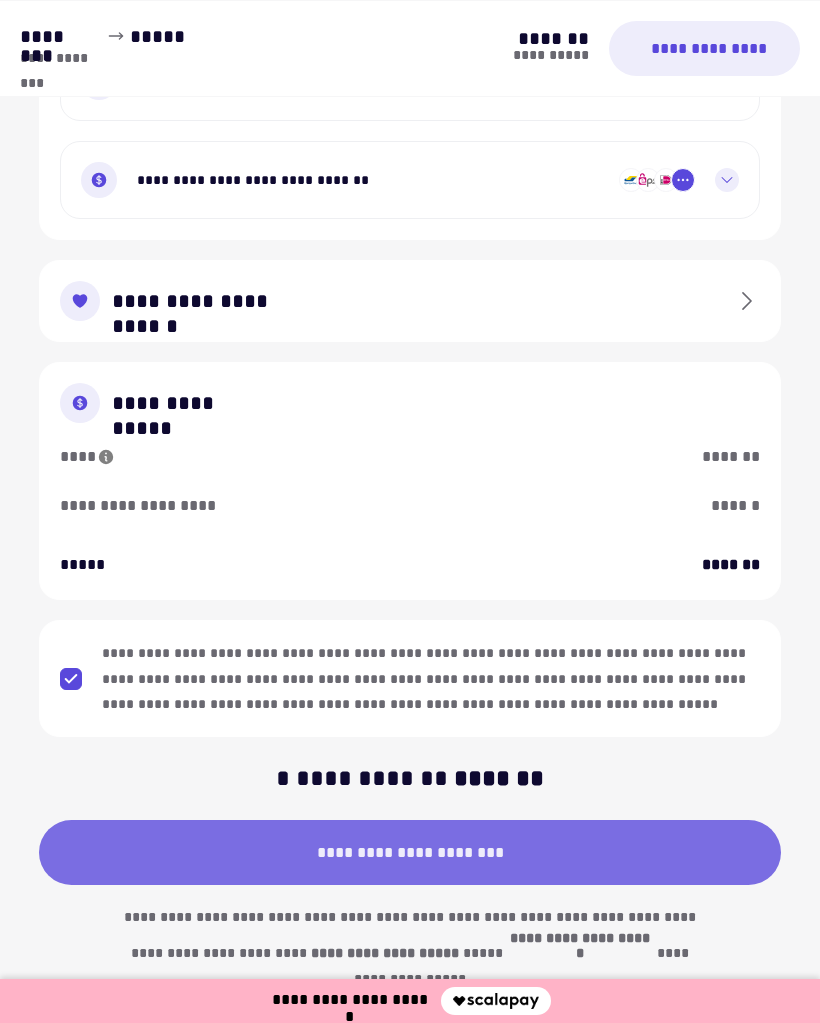 click on "**********" at bounding box center (410, 852) 